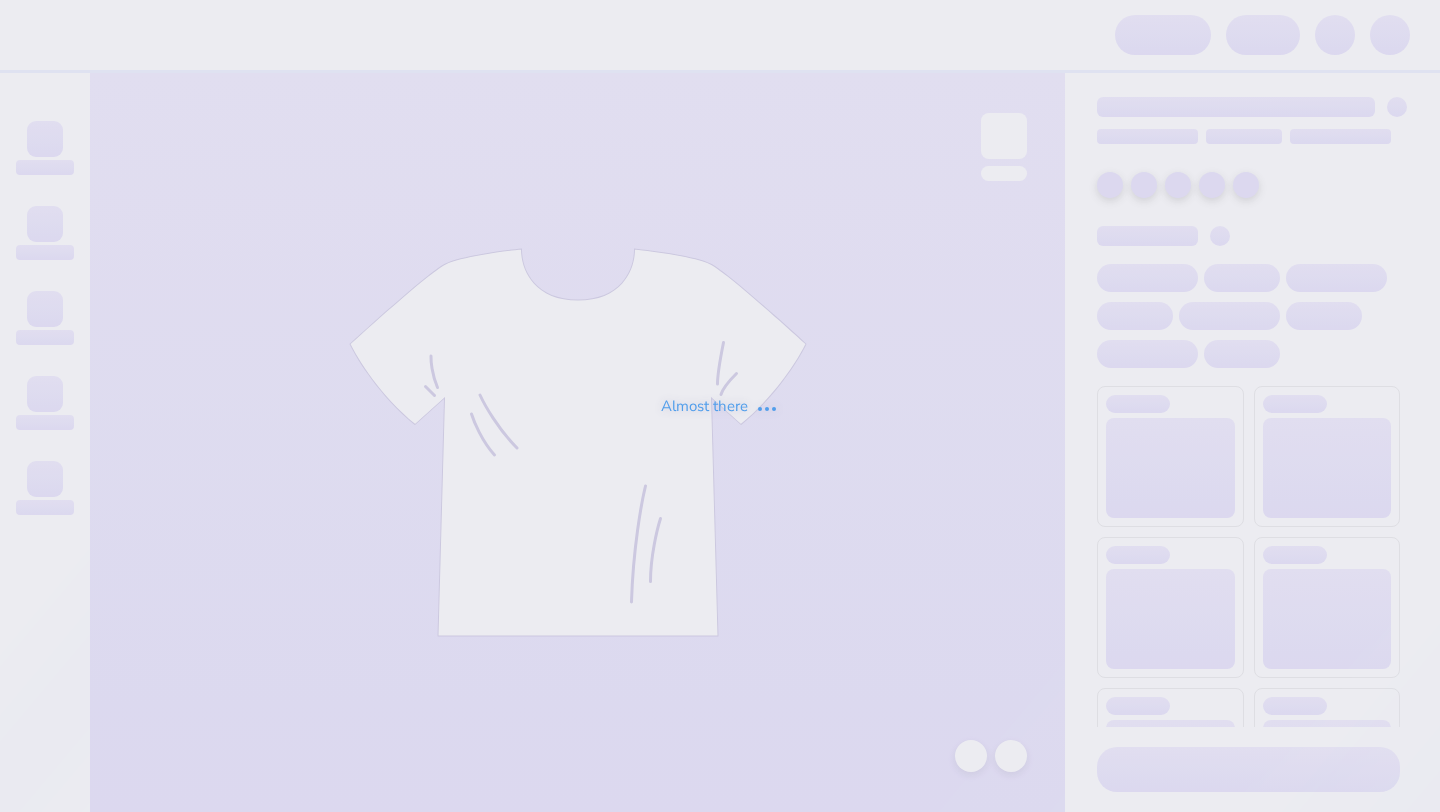 scroll, scrollTop: 0, scrollLeft: 0, axis: both 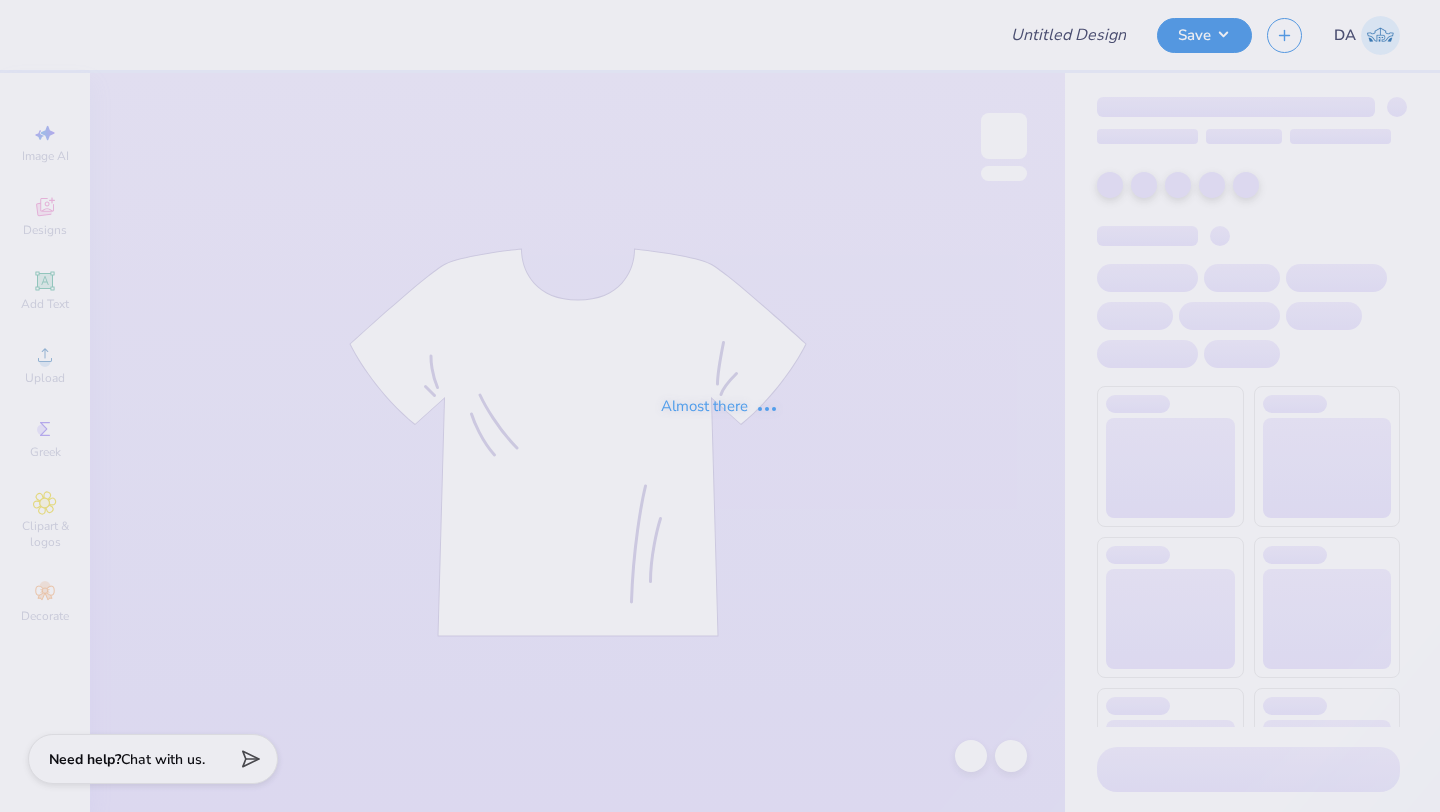 type on "[GROUP NAME] [SEASON] [YEAR]" 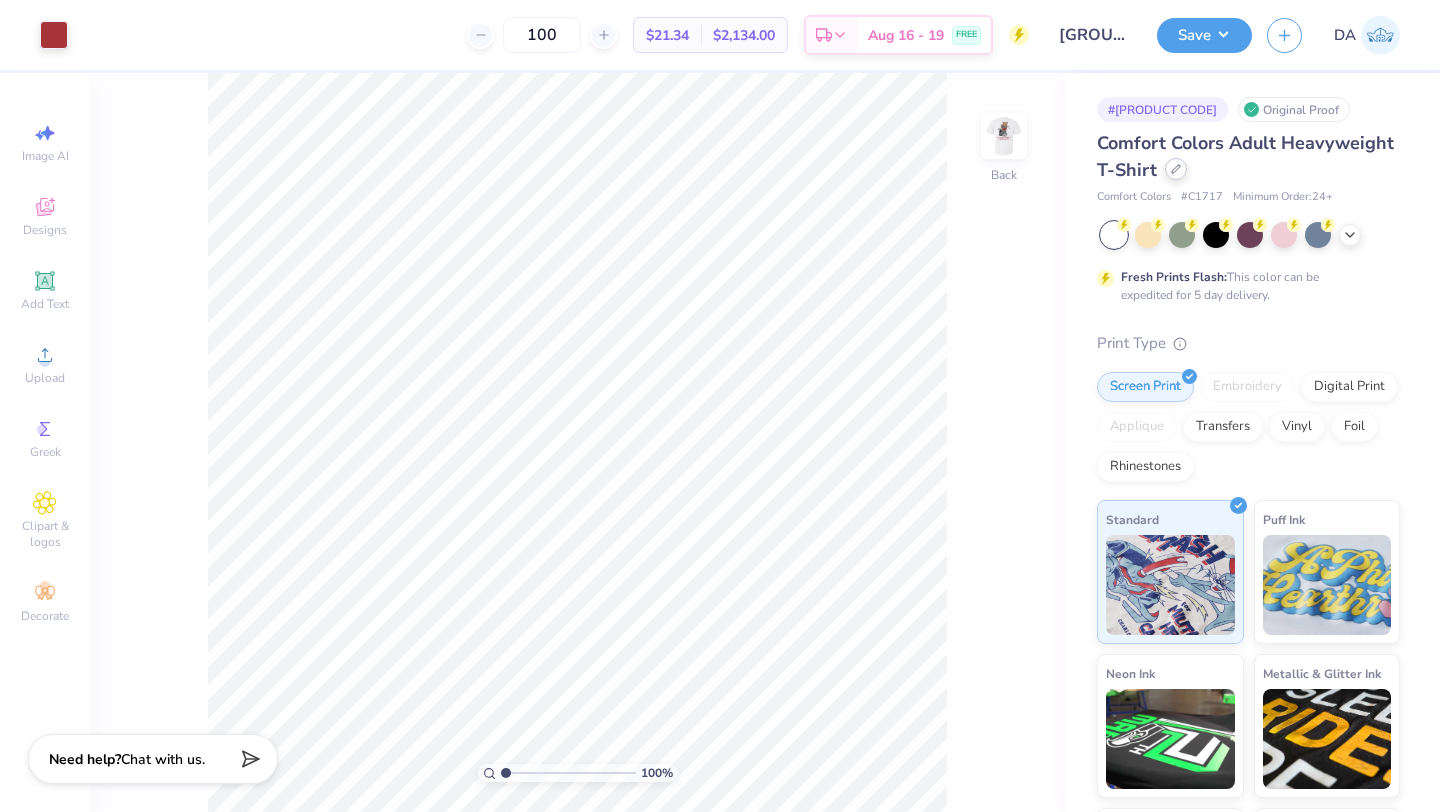 click 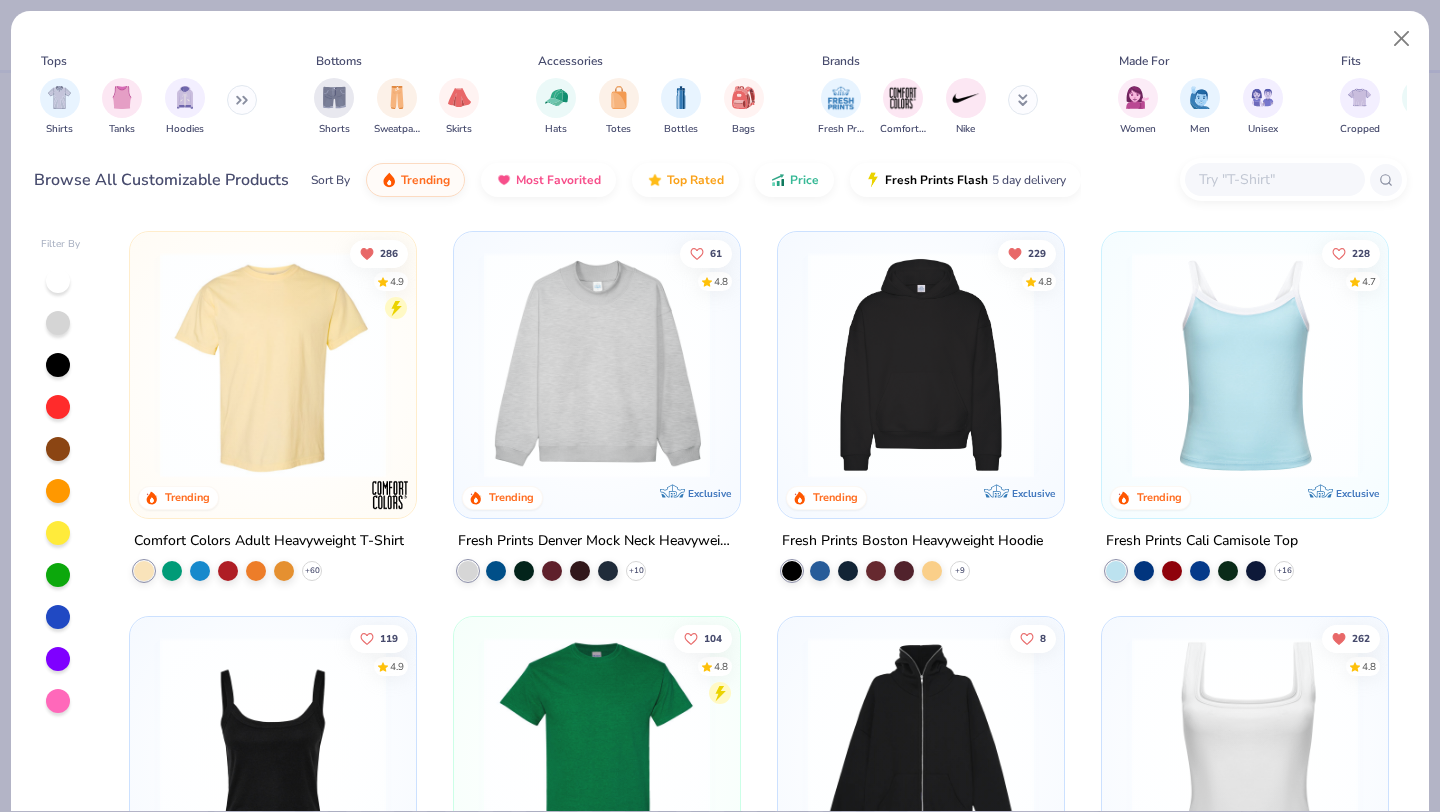 click at bounding box center (1274, 179) 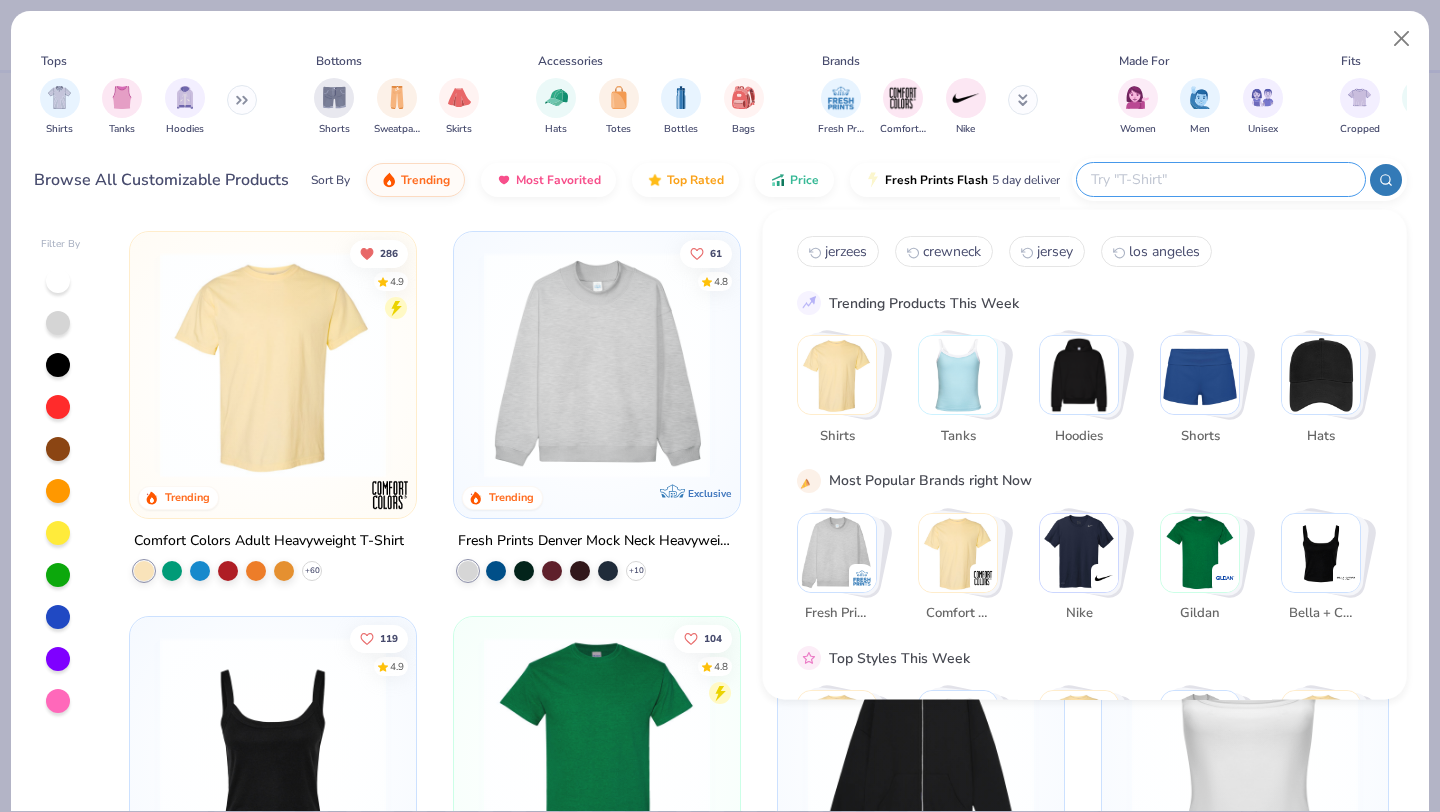 paste on "[PRODUCT CODE]" 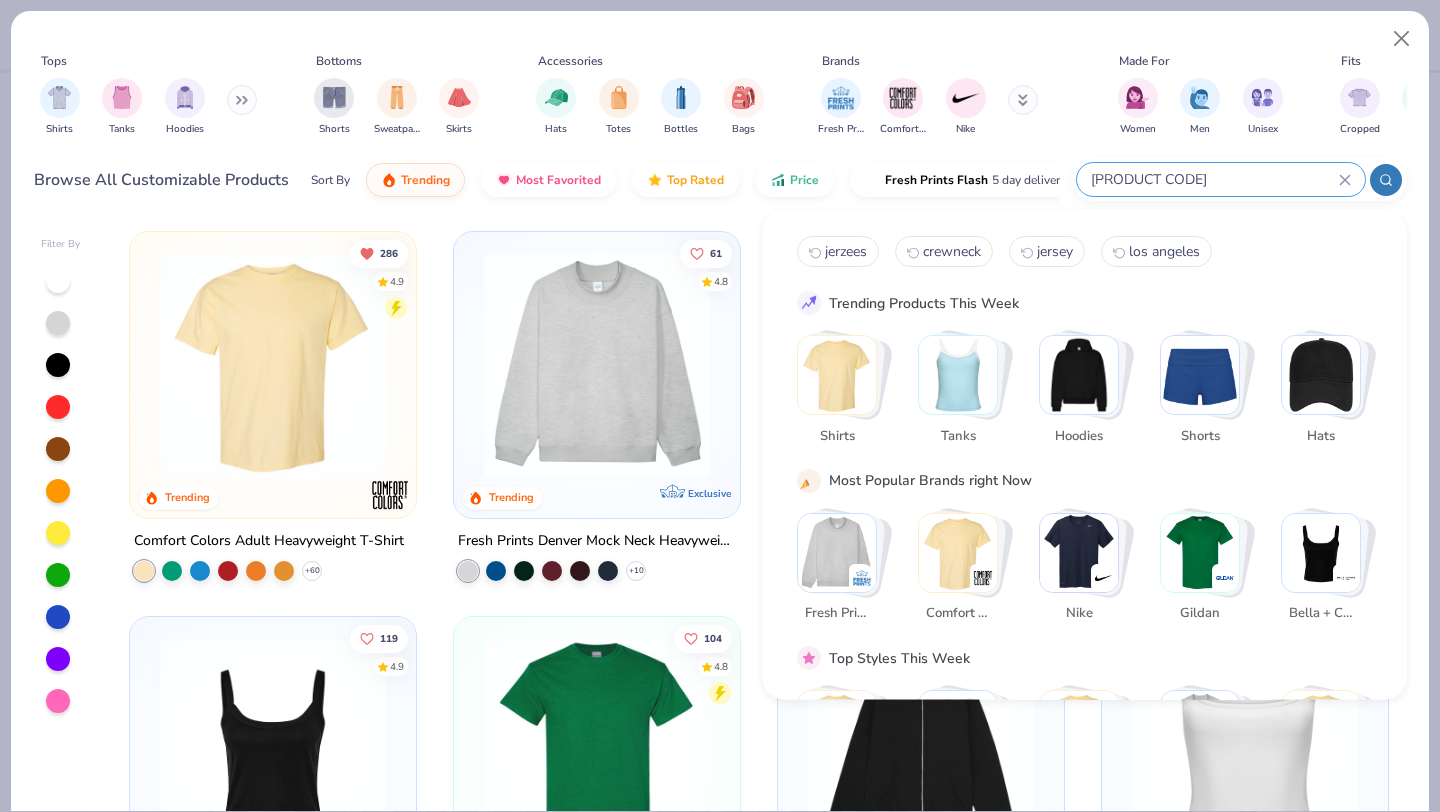 type on "[PRODUCT CODE]" 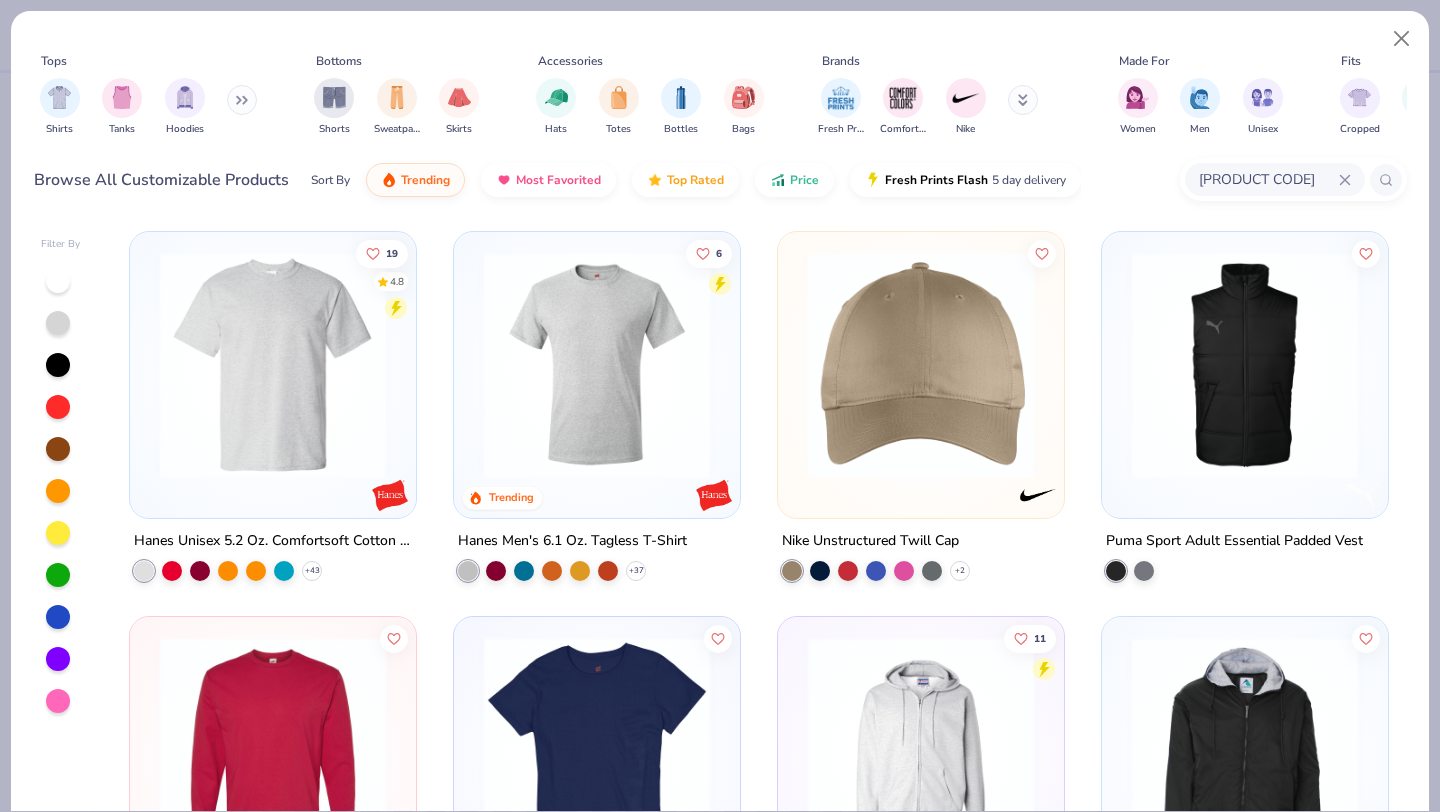 click at bounding box center (273, 365) 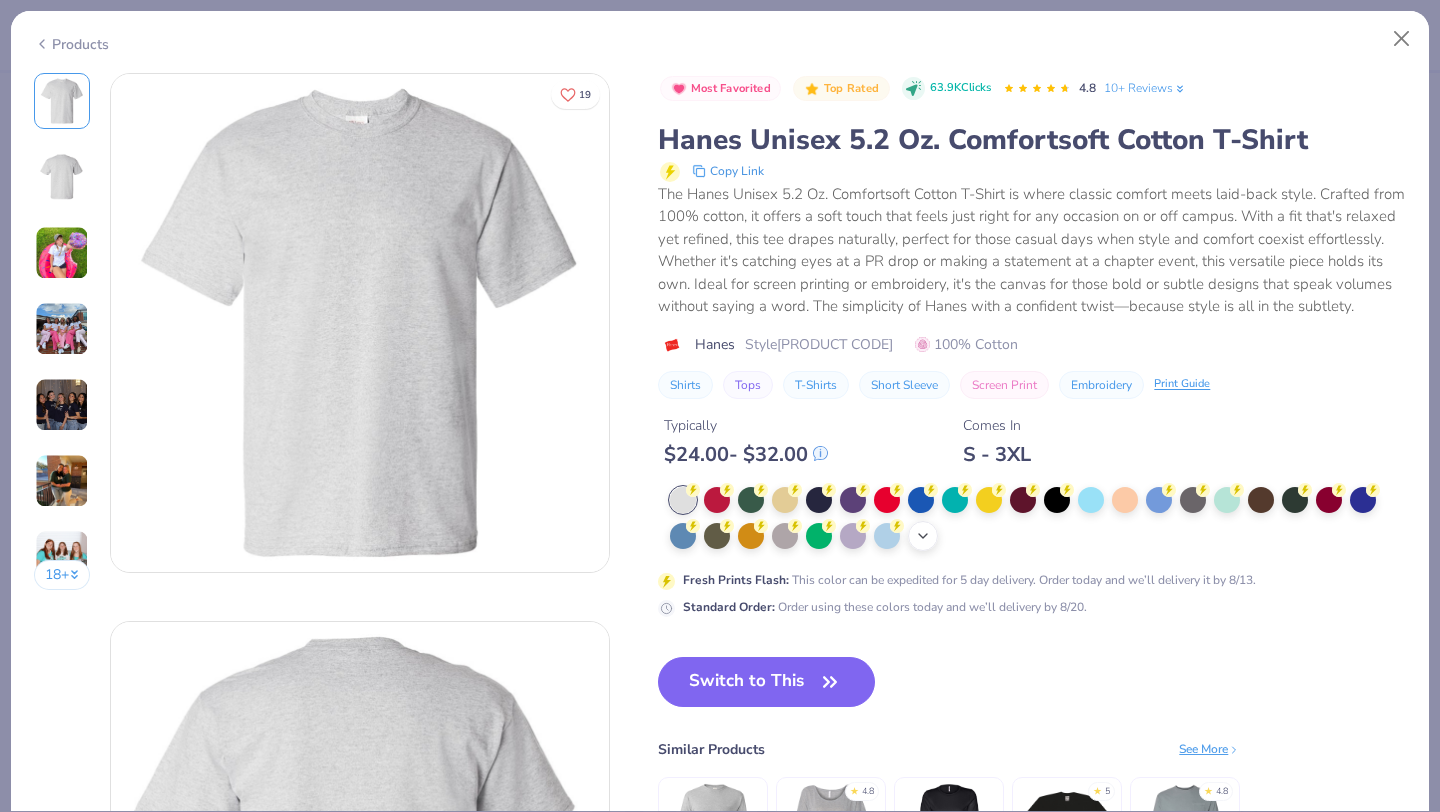 click 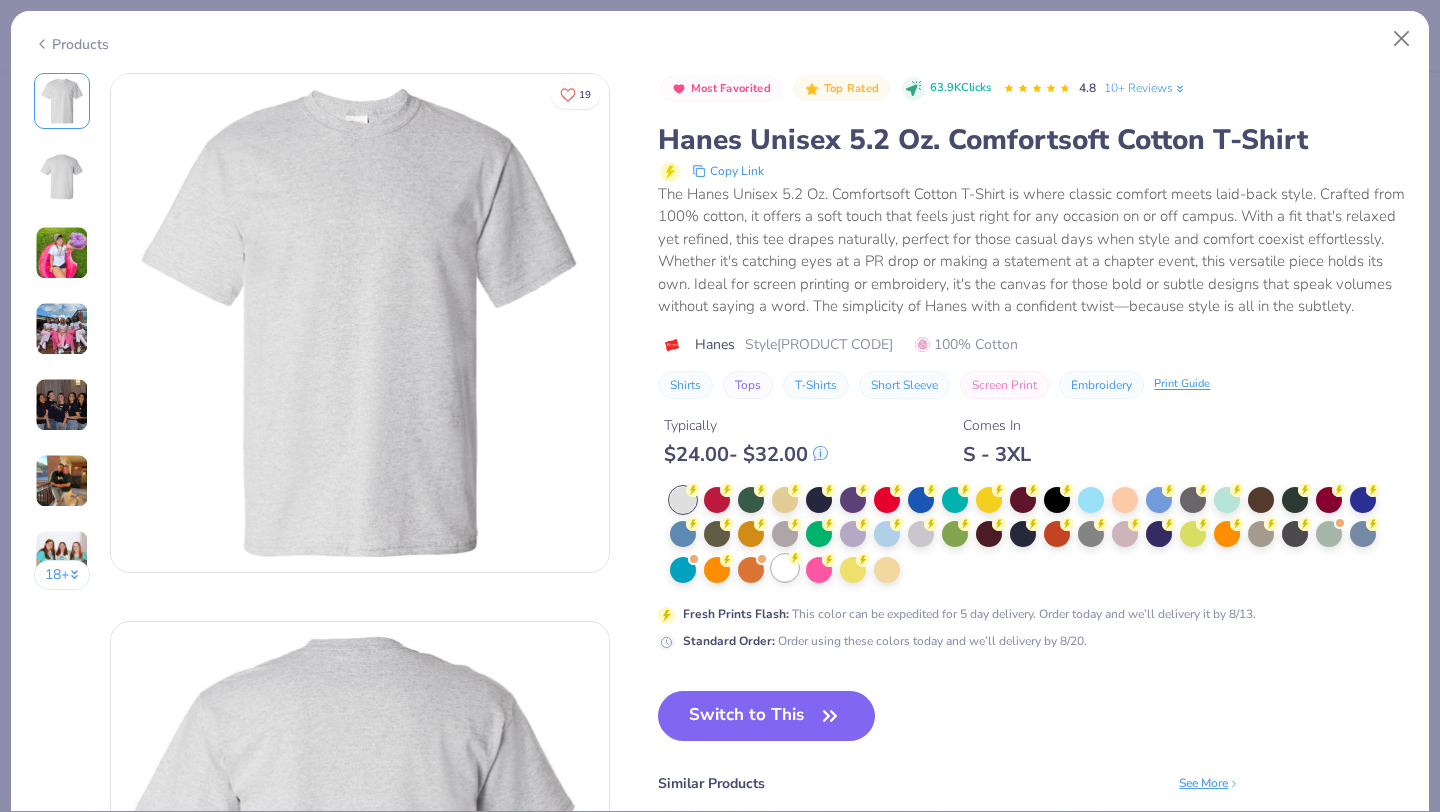 click at bounding box center [785, 568] 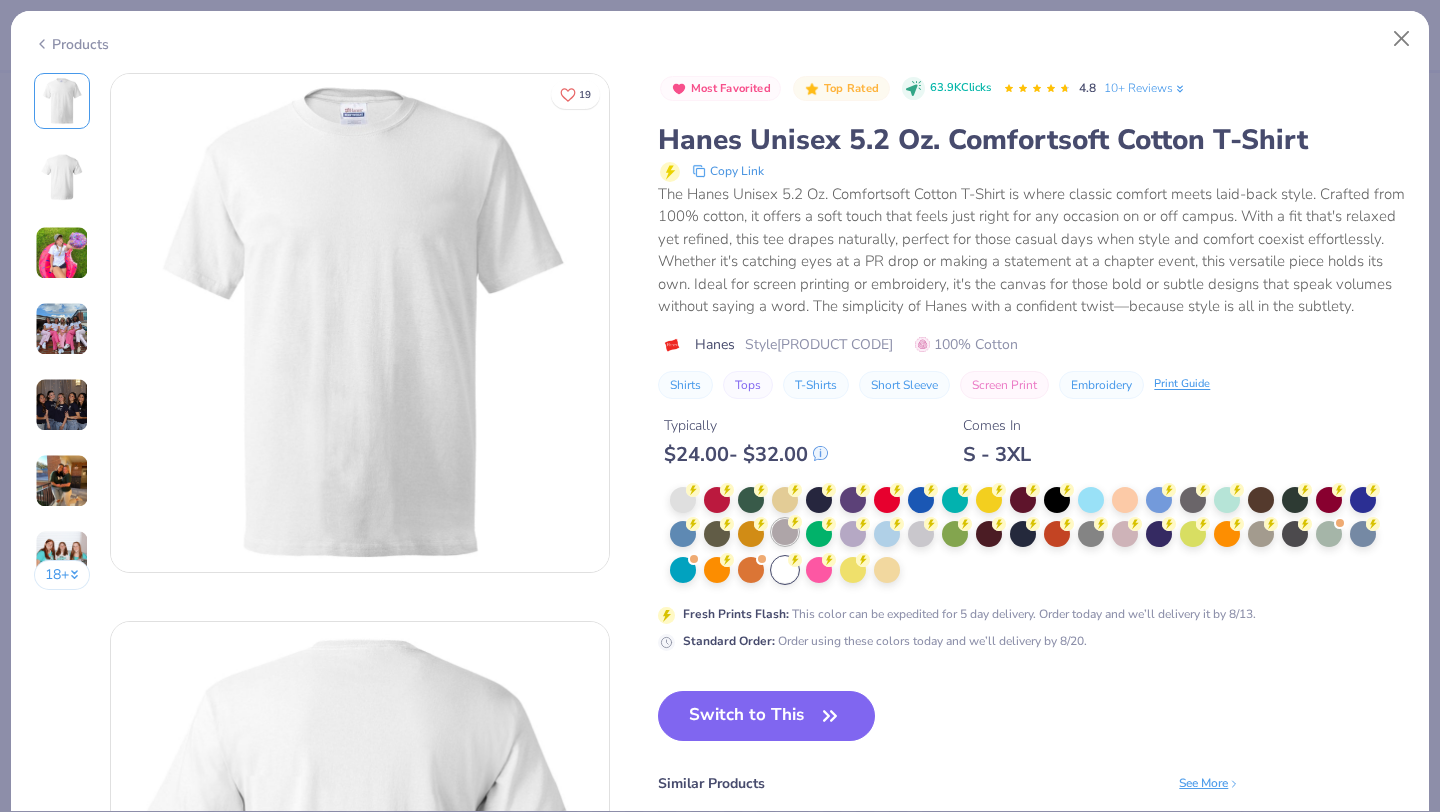 click at bounding box center (785, 532) 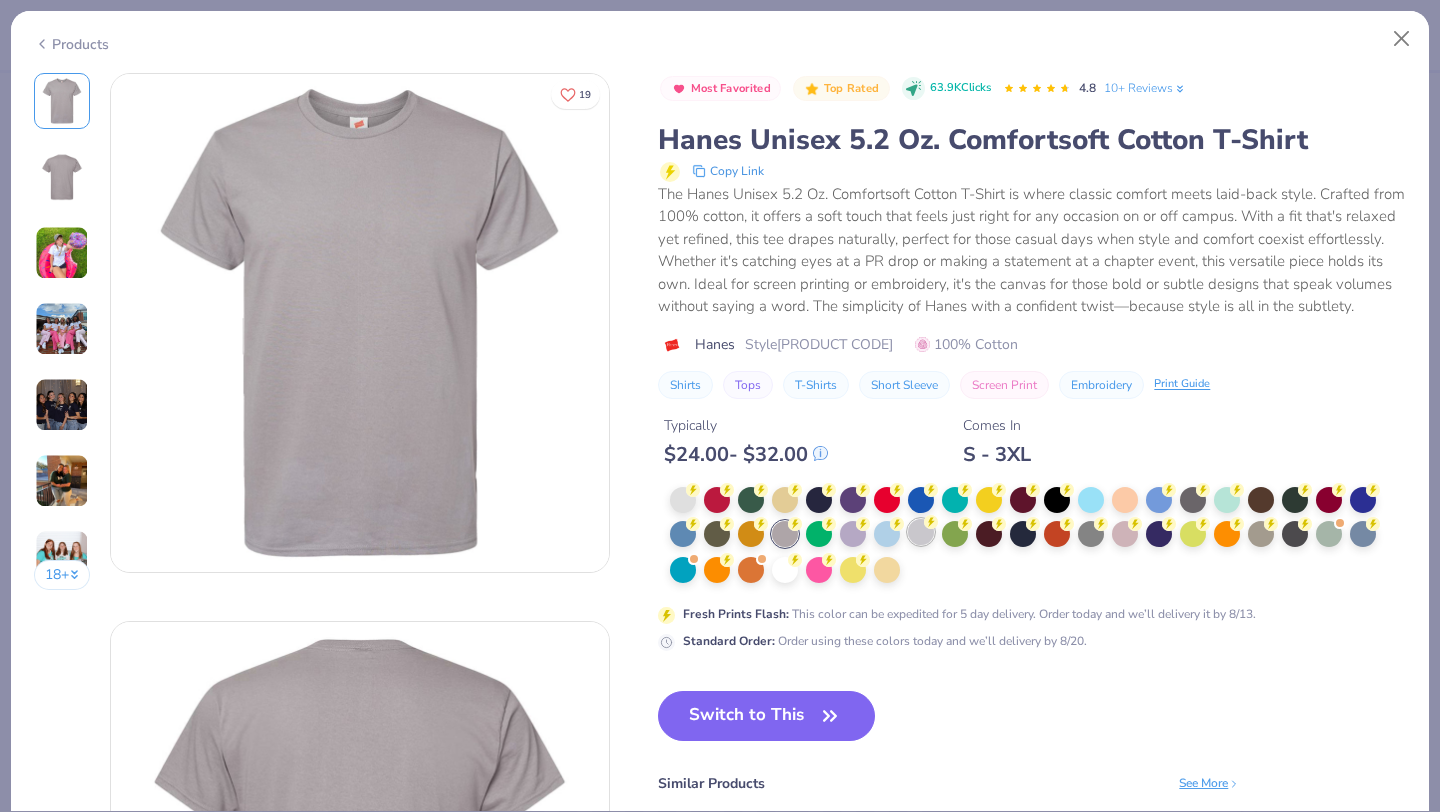 click at bounding box center [921, 532] 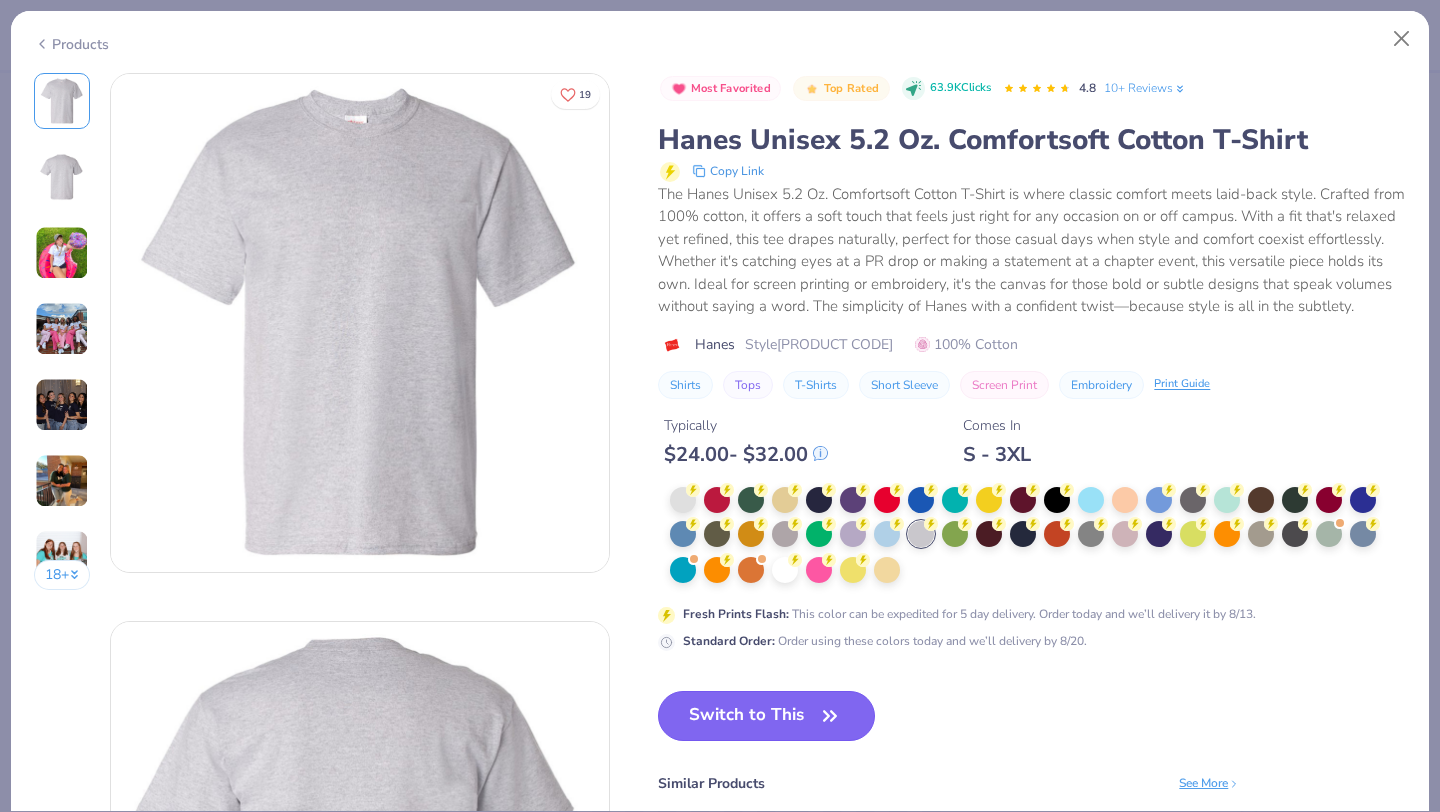 click on "Switch to This" at bounding box center (766, 716) 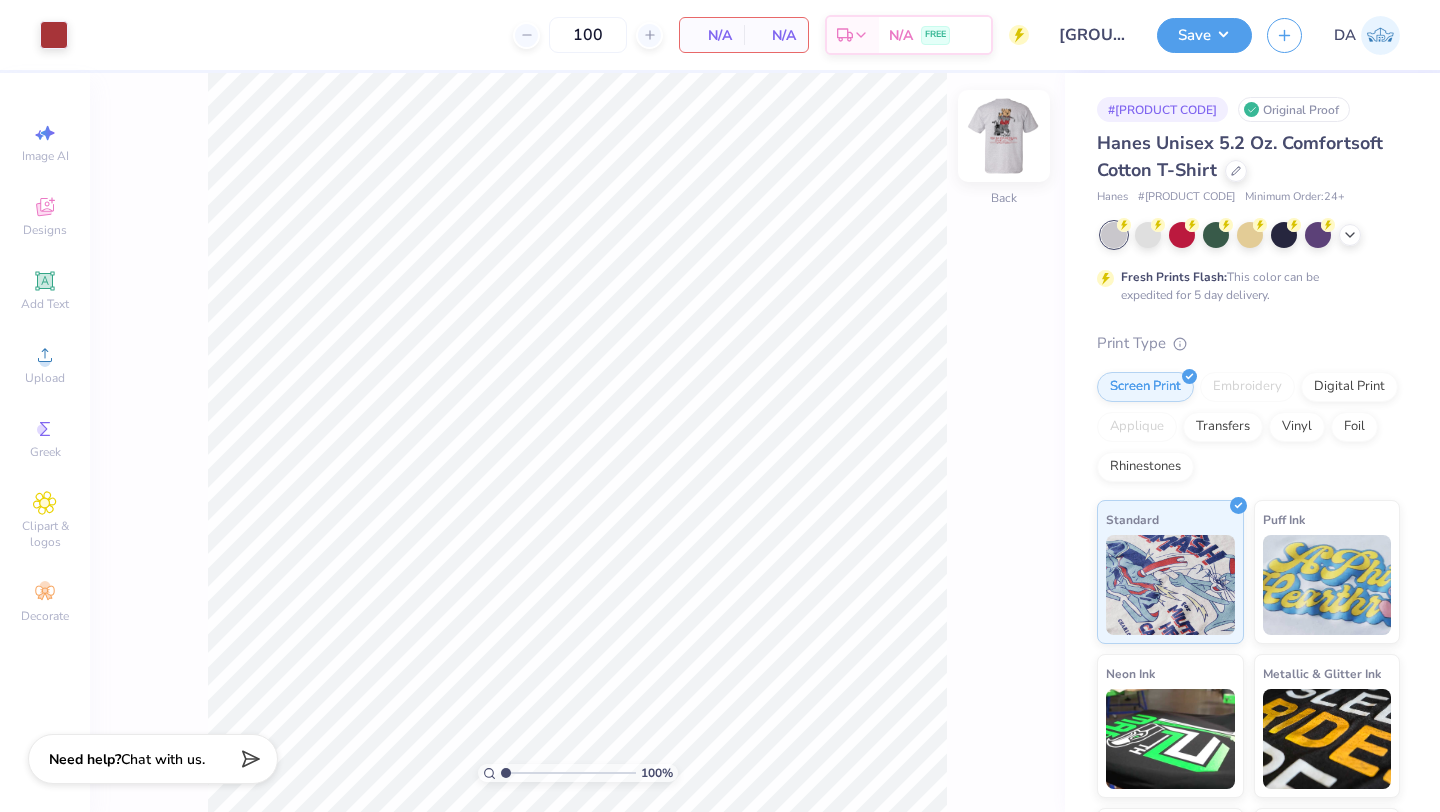 click at bounding box center [1004, 136] 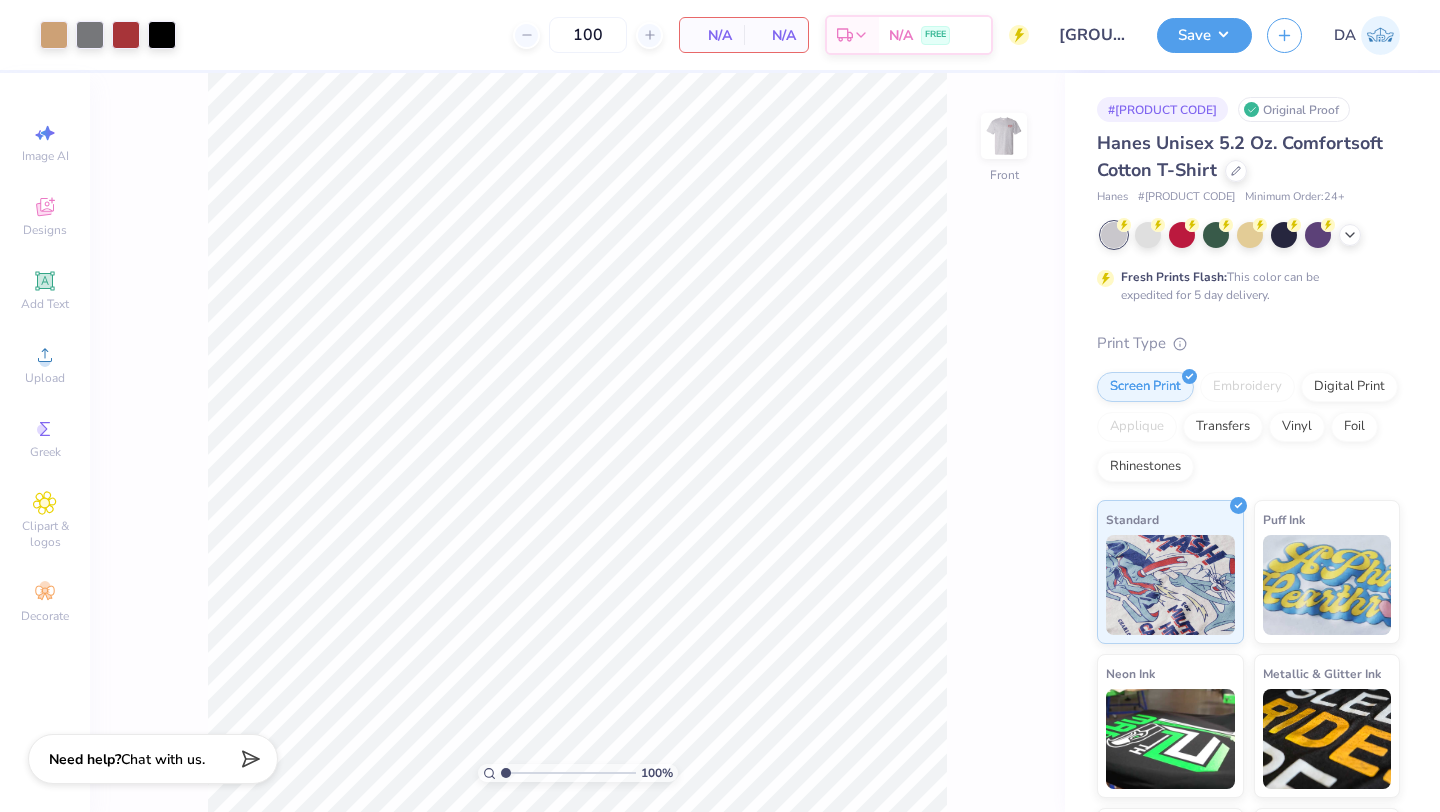 click at bounding box center (1004, 136) 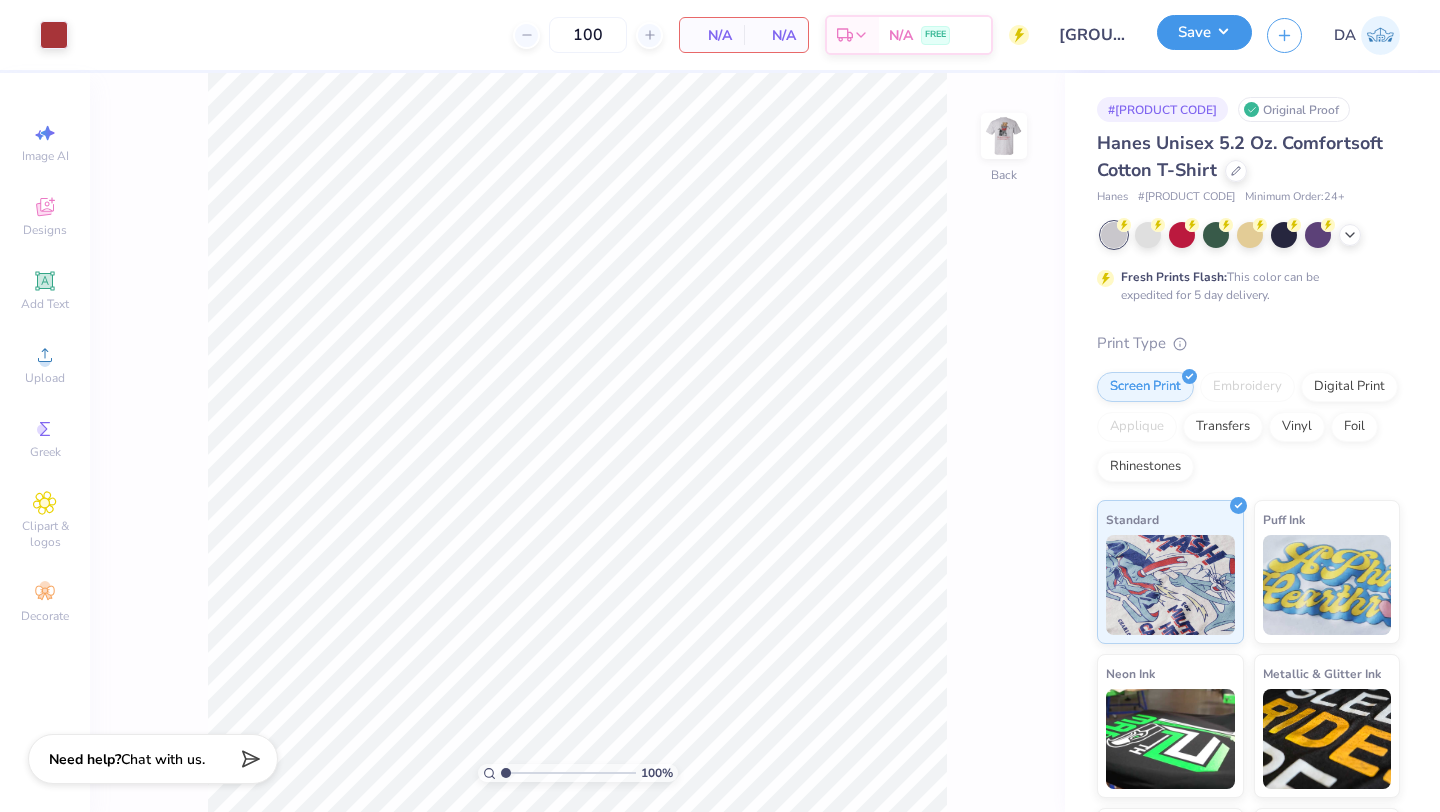 click on "Save" at bounding box center [1204, 32] 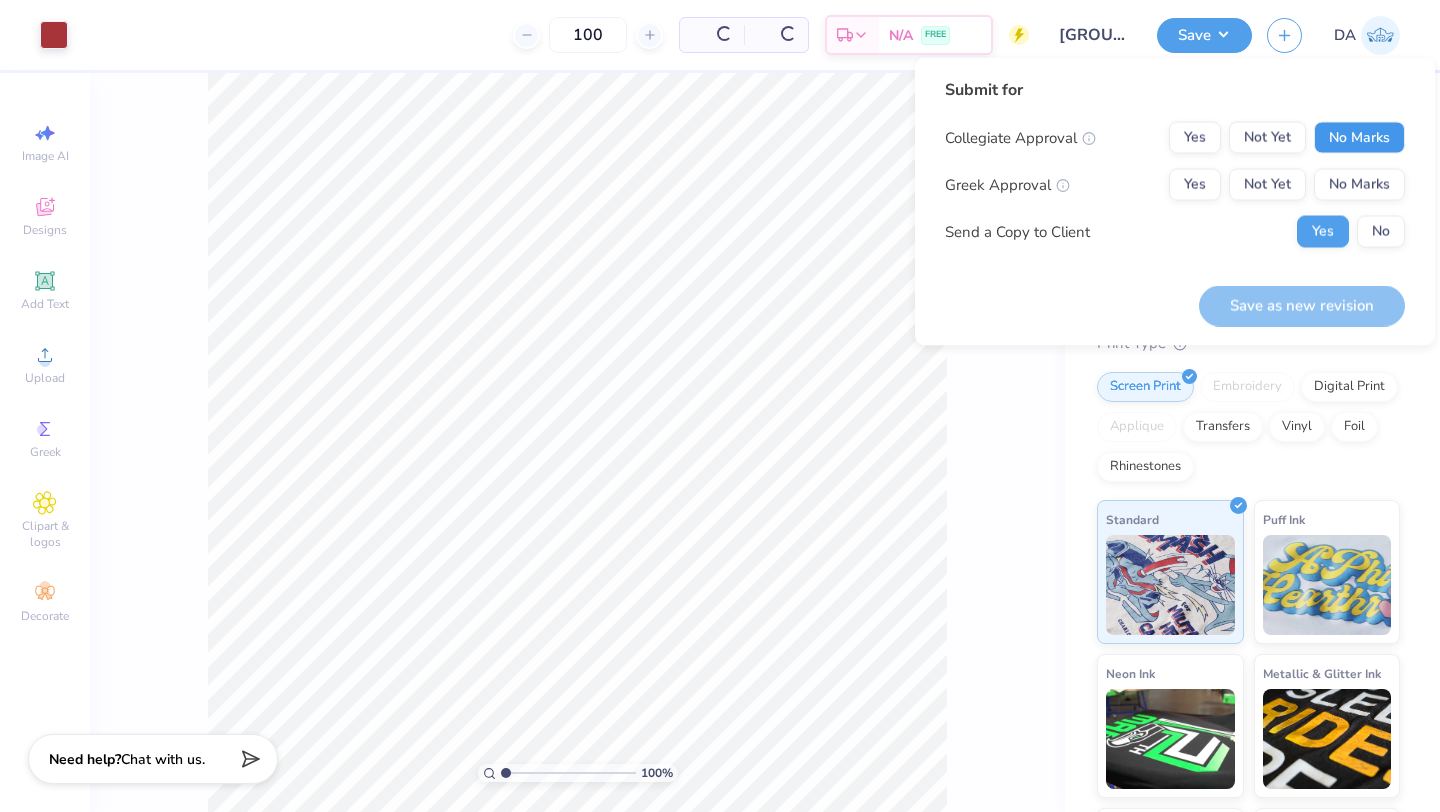 click on "No Marks" at bounding box center [1359, 138] 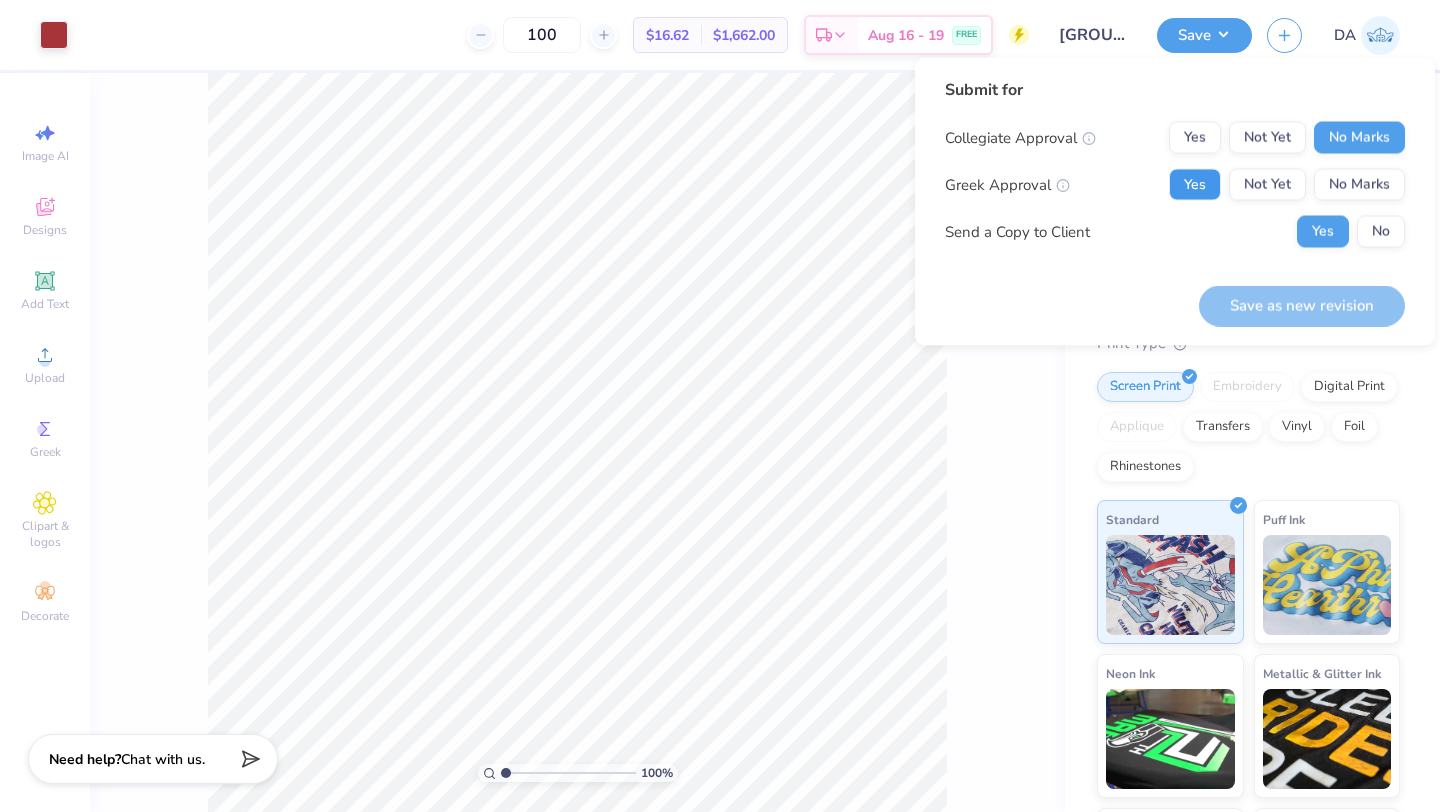 click on "Yes" at bounding box center (1195, 185) 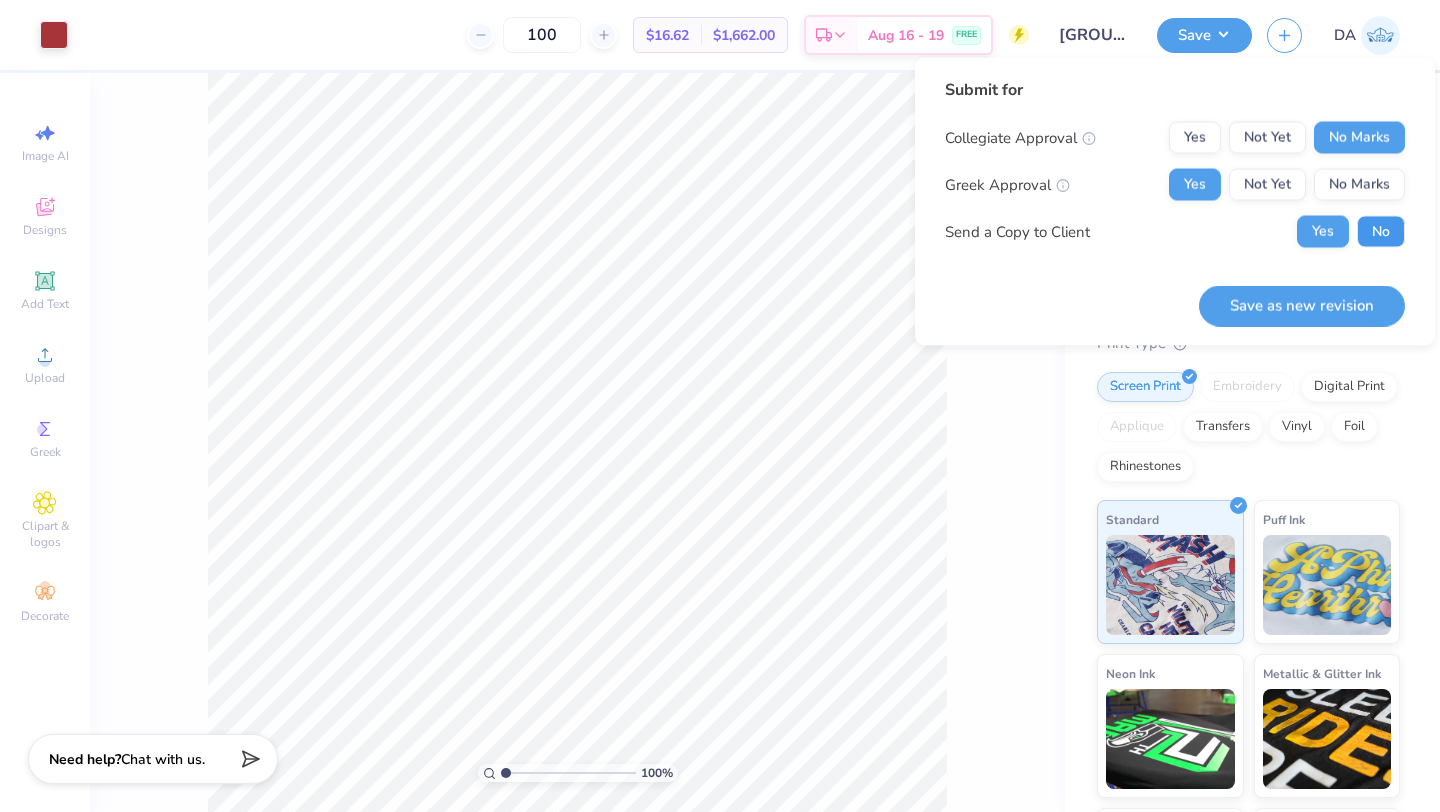 click on "No" at bounding box center (1381, 232) 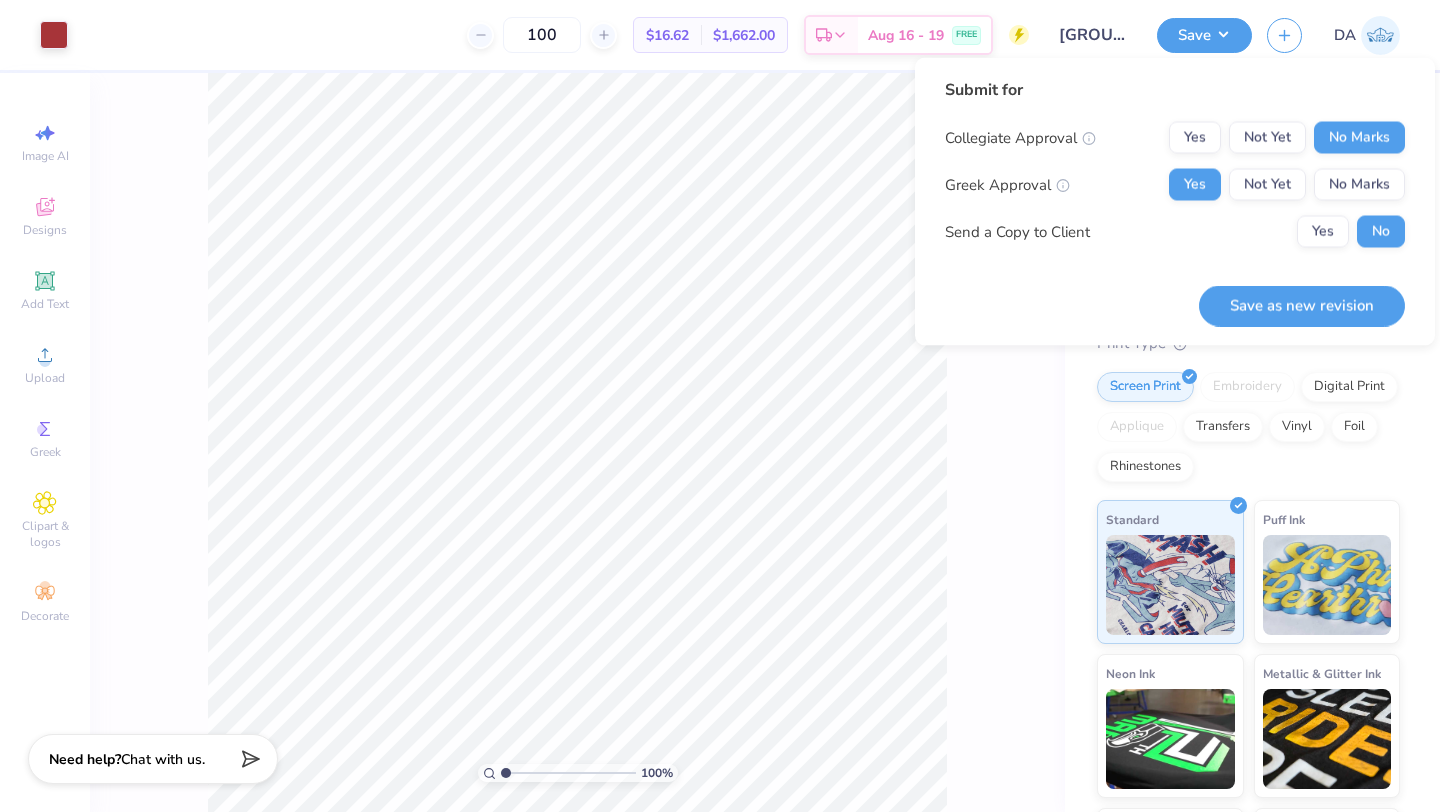 click on "Submit for Collegiate Approval Yes Not Yet No Marks Greek Approval Yes Not Yet No Marks Send a Copy to Client Yes No" at bounding box center (1175, 170) 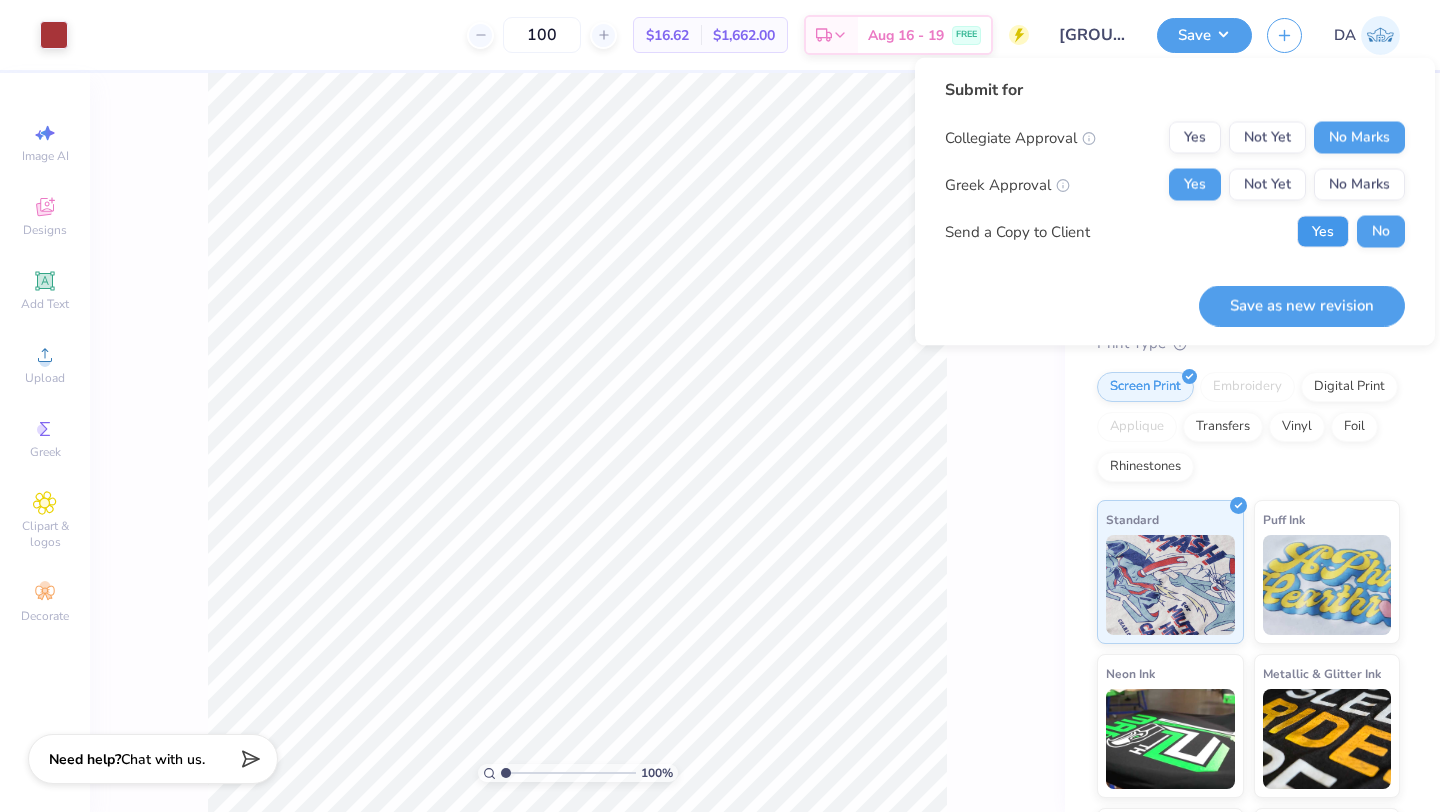 click on "Yes" at bounding box center (1323, 232) 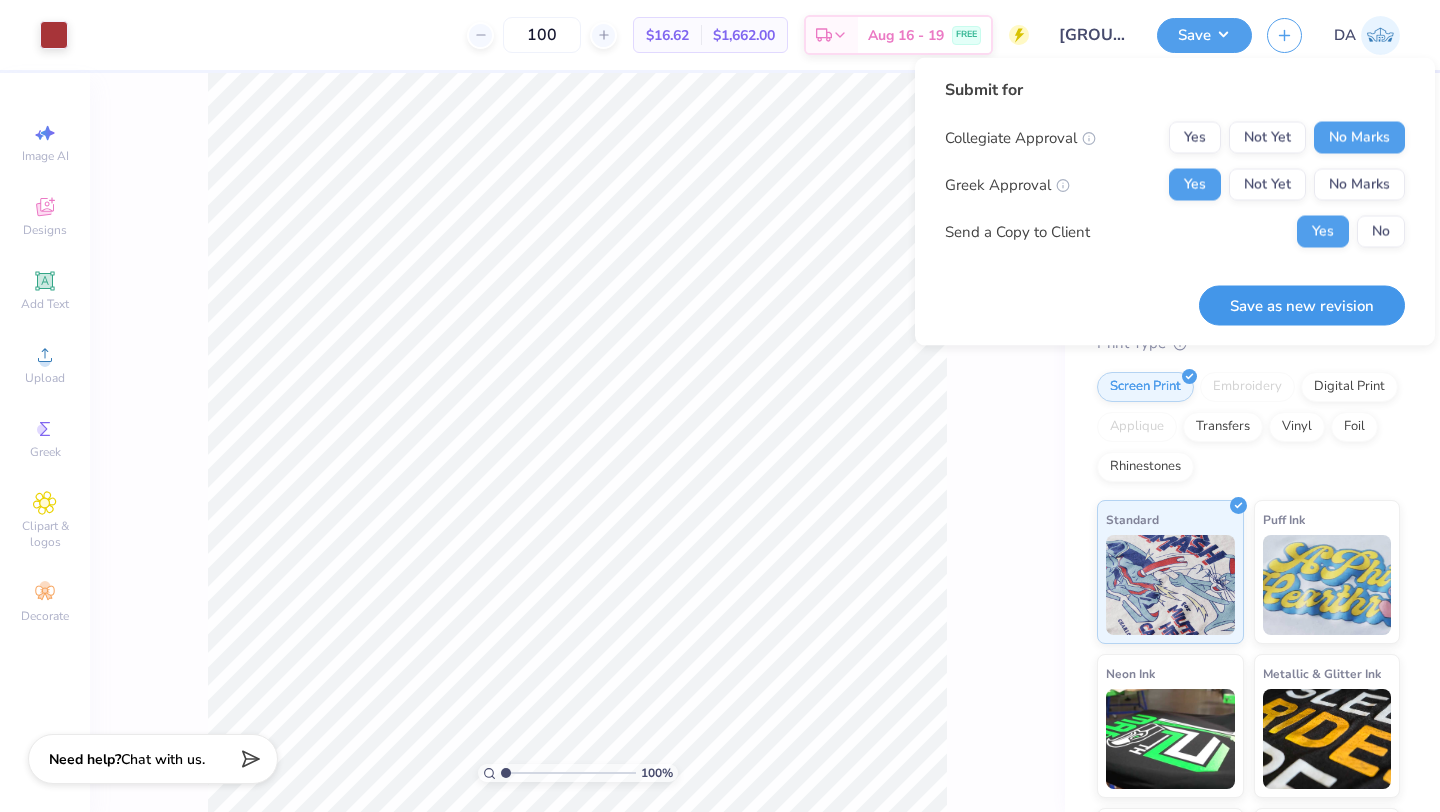 click on "Save as new revision" at bounding box center [1302, 305] 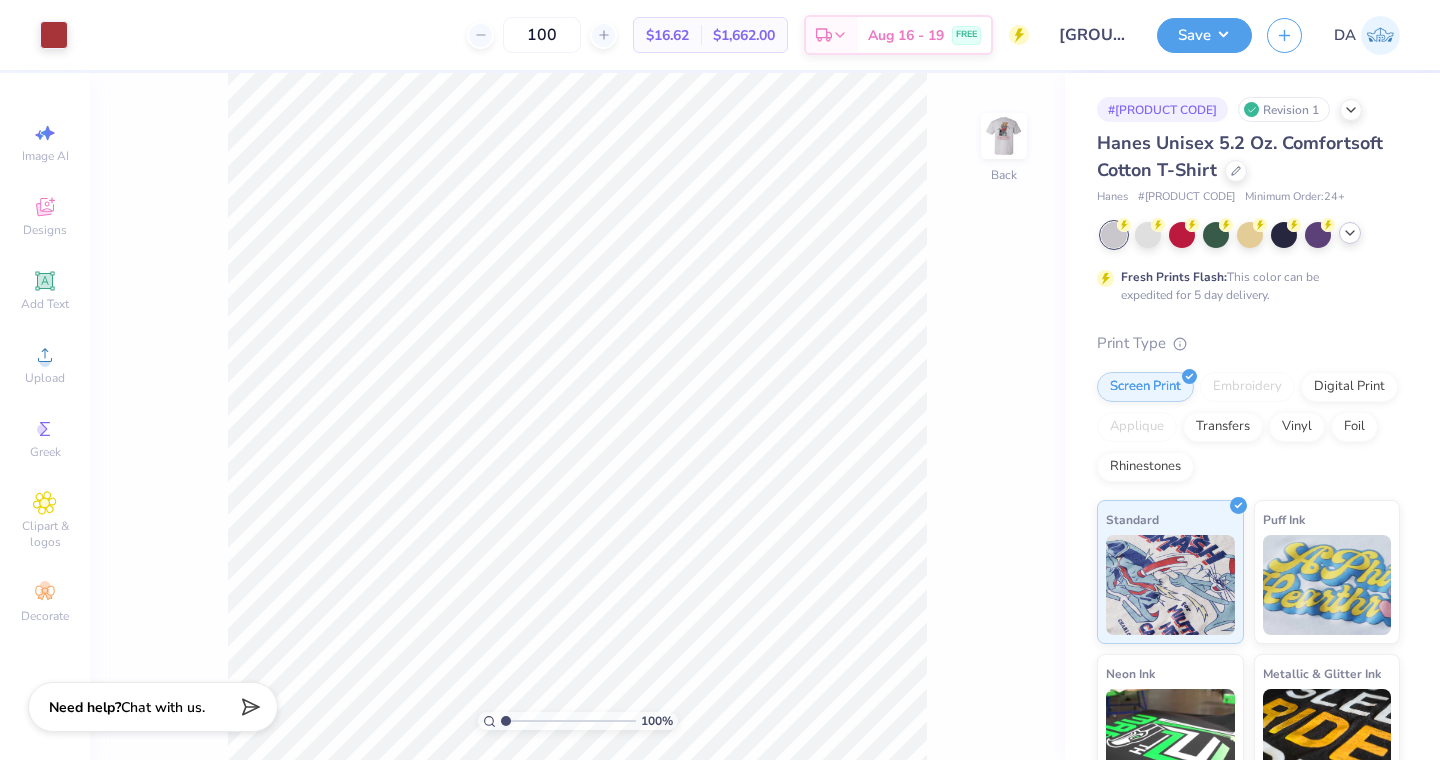 click at bounding box center [1350, 233] 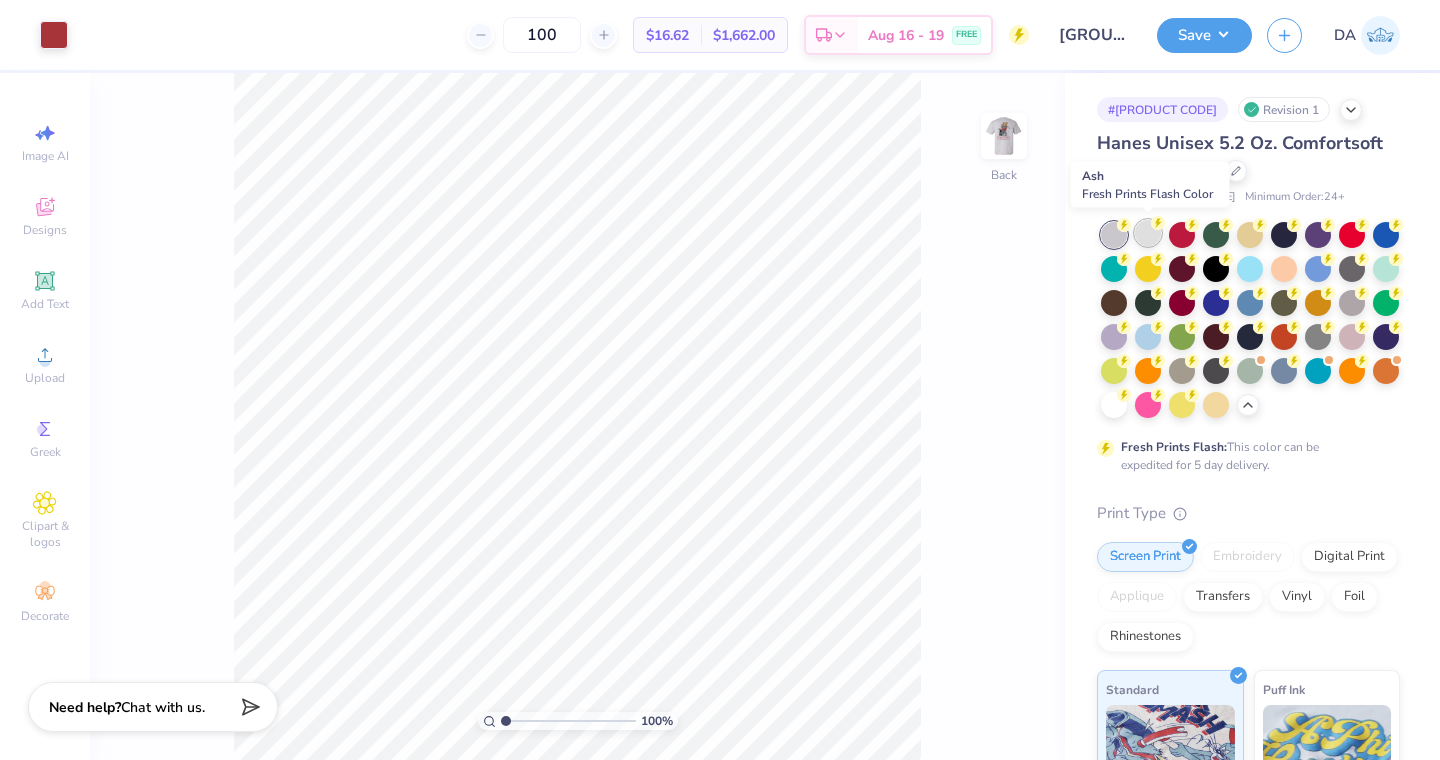 click at bounding box center [1148, 233] 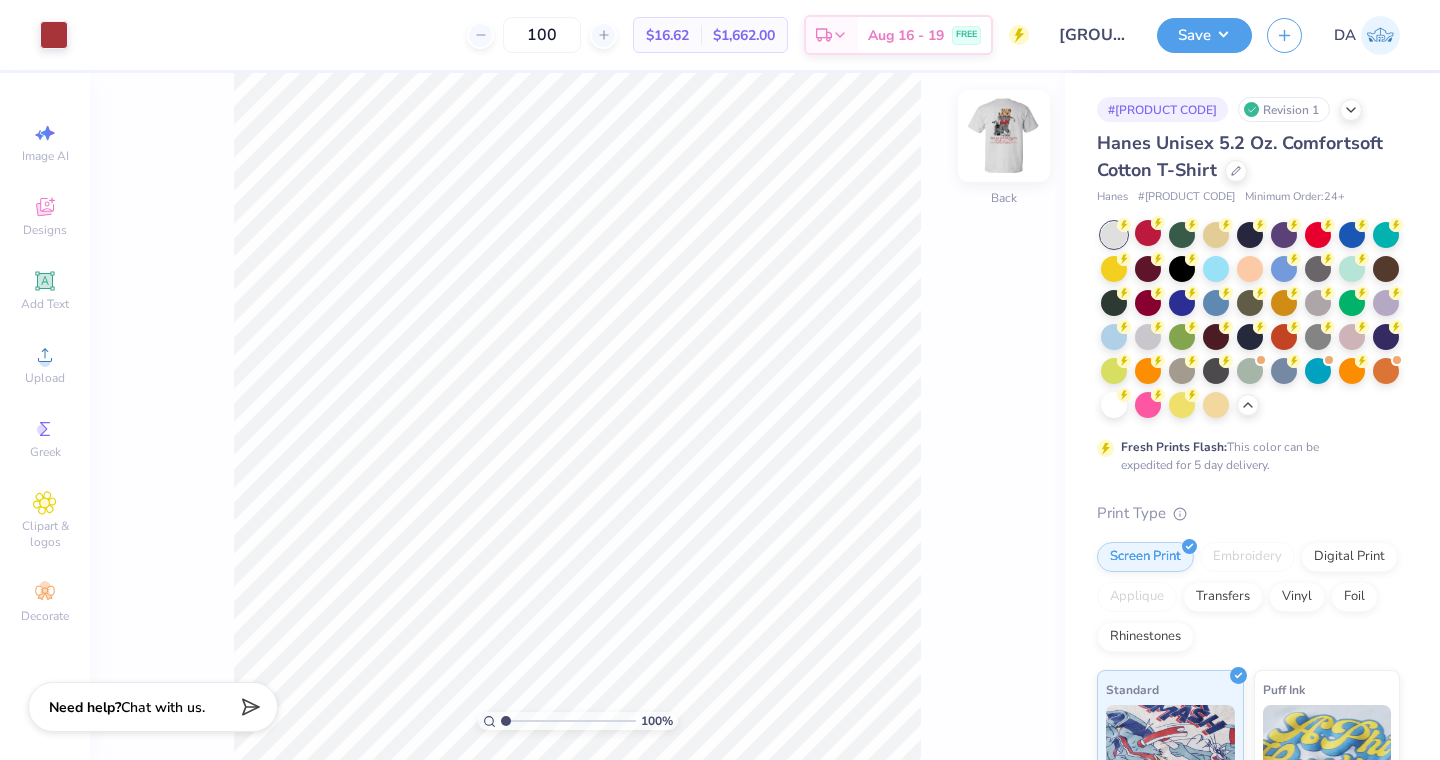 click at bounding box center [1004, 136] 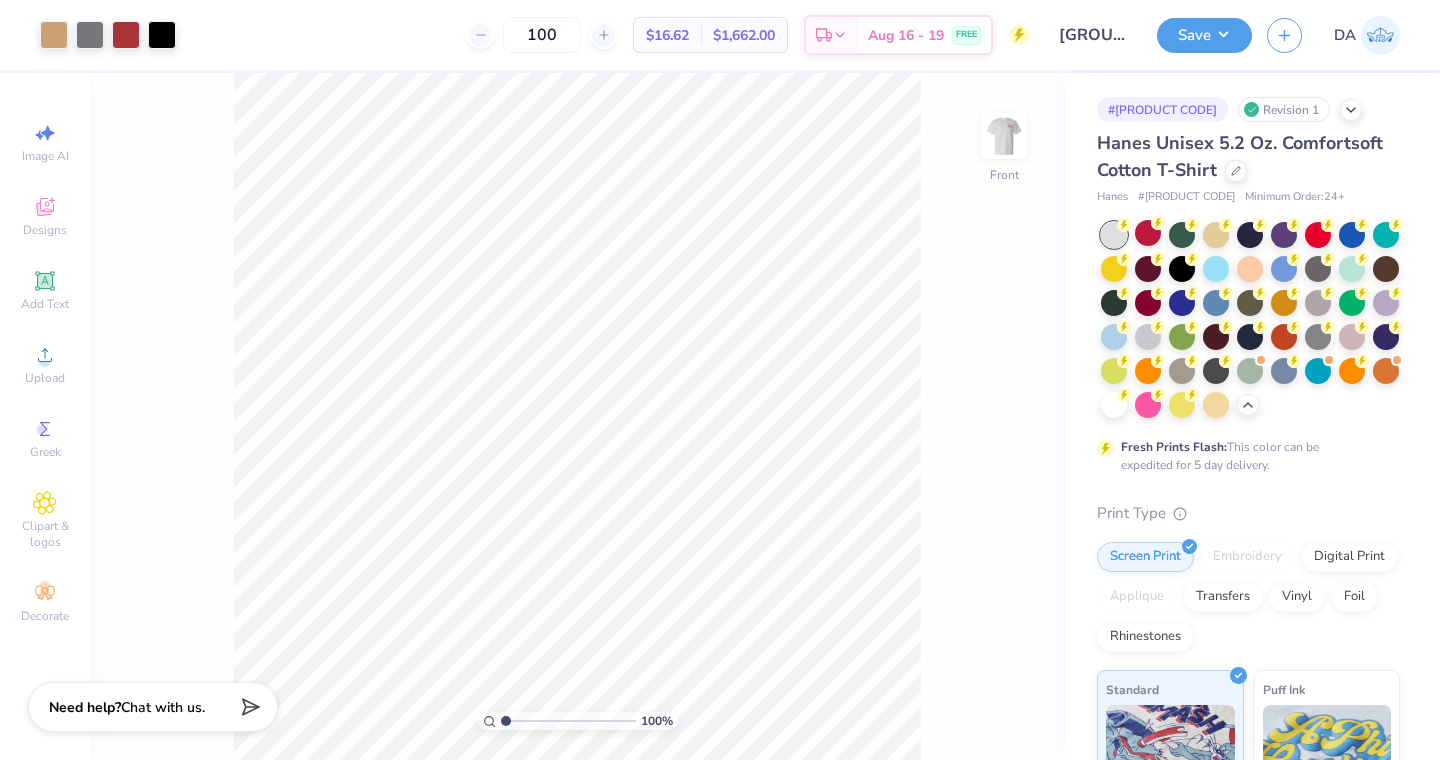 click at bounding box center [1004, 136] 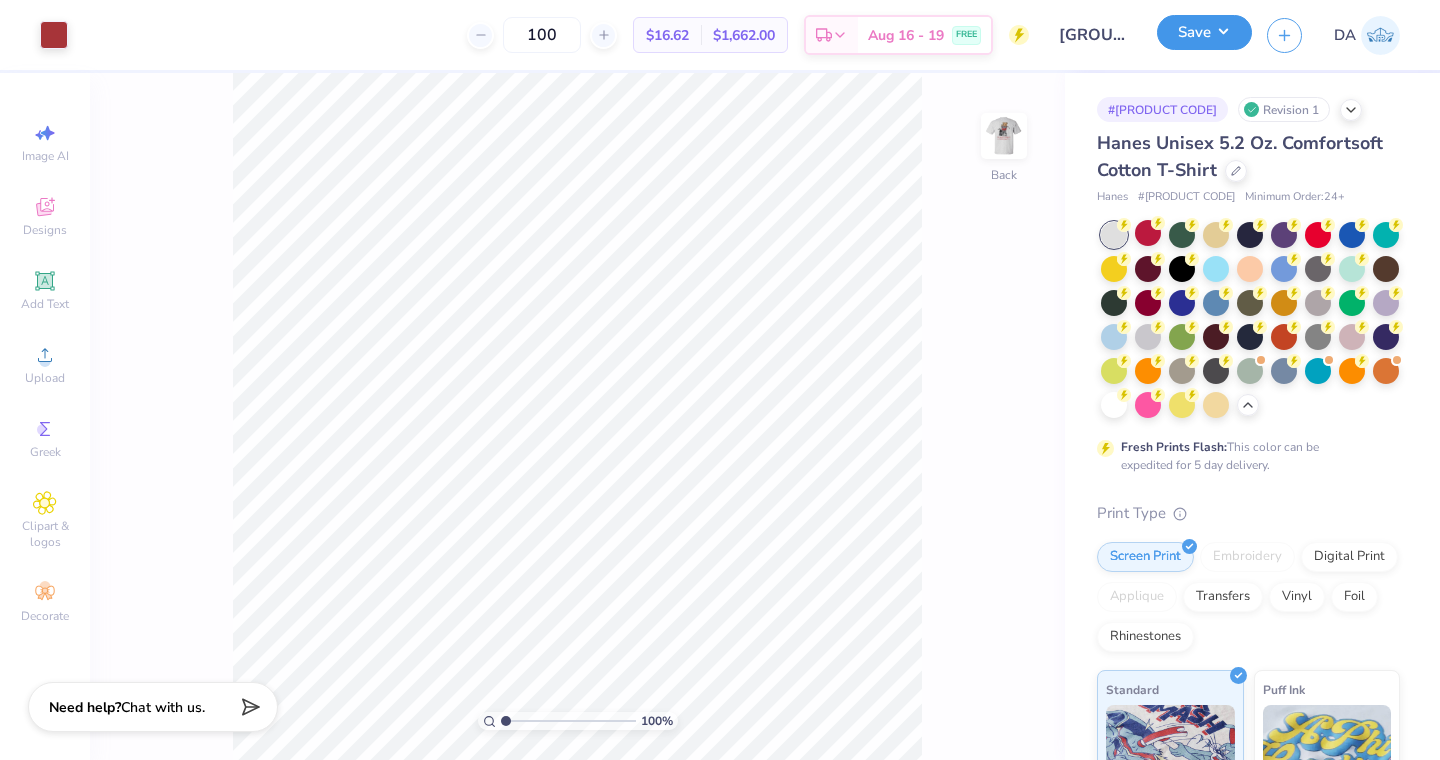 click on "Save" at bounding box center [1204, 32] 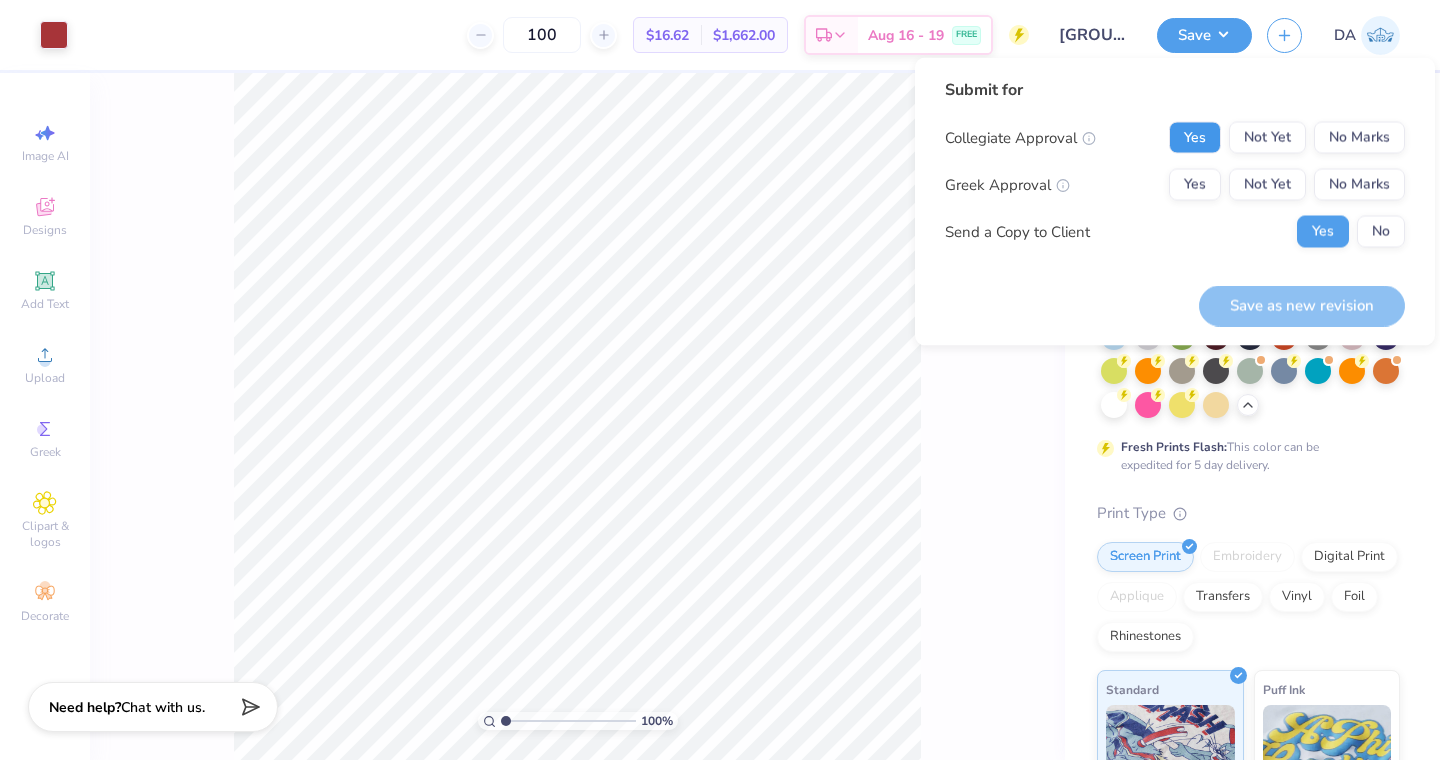 click on "Yes" at bounding box center [1195, 138] 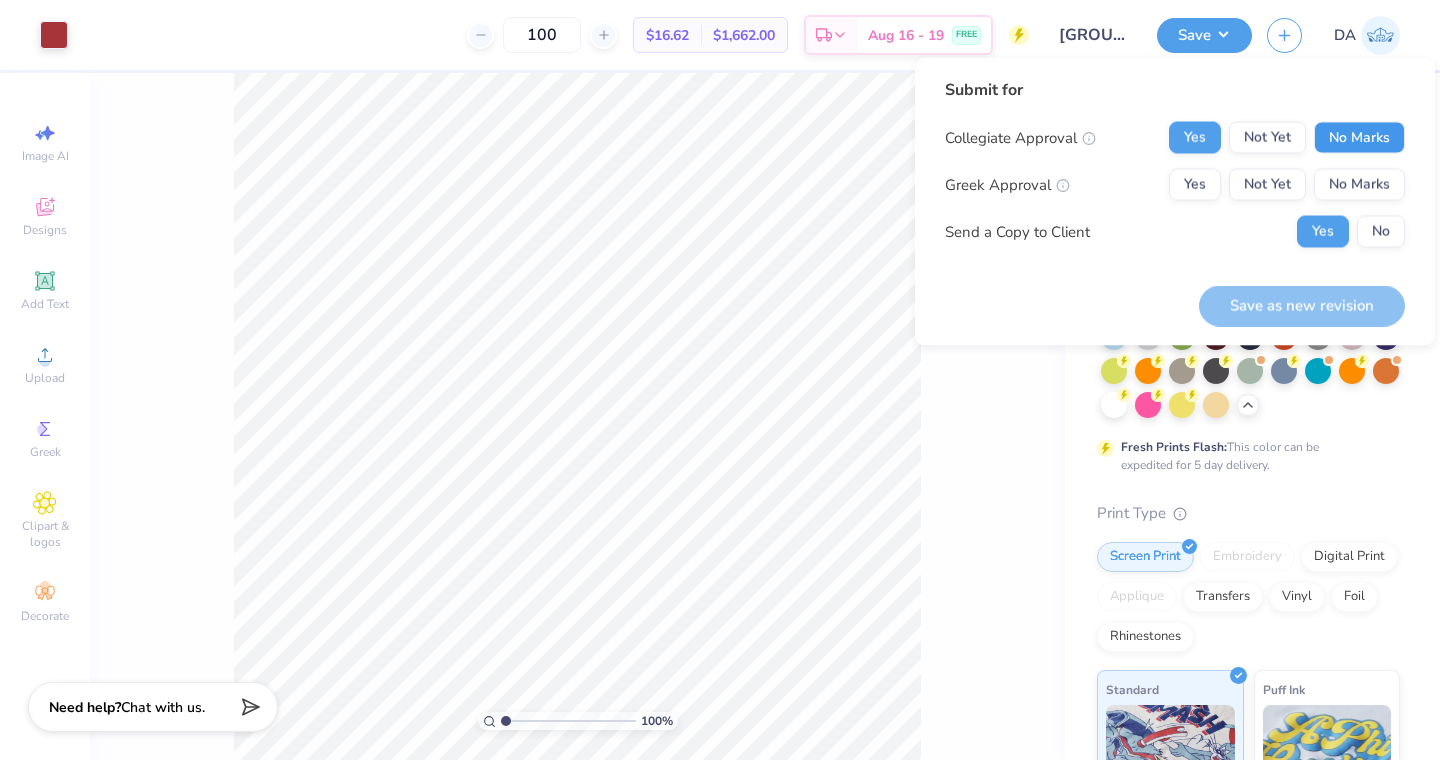 click on "No Marks" at bounding box center (1359, 138) 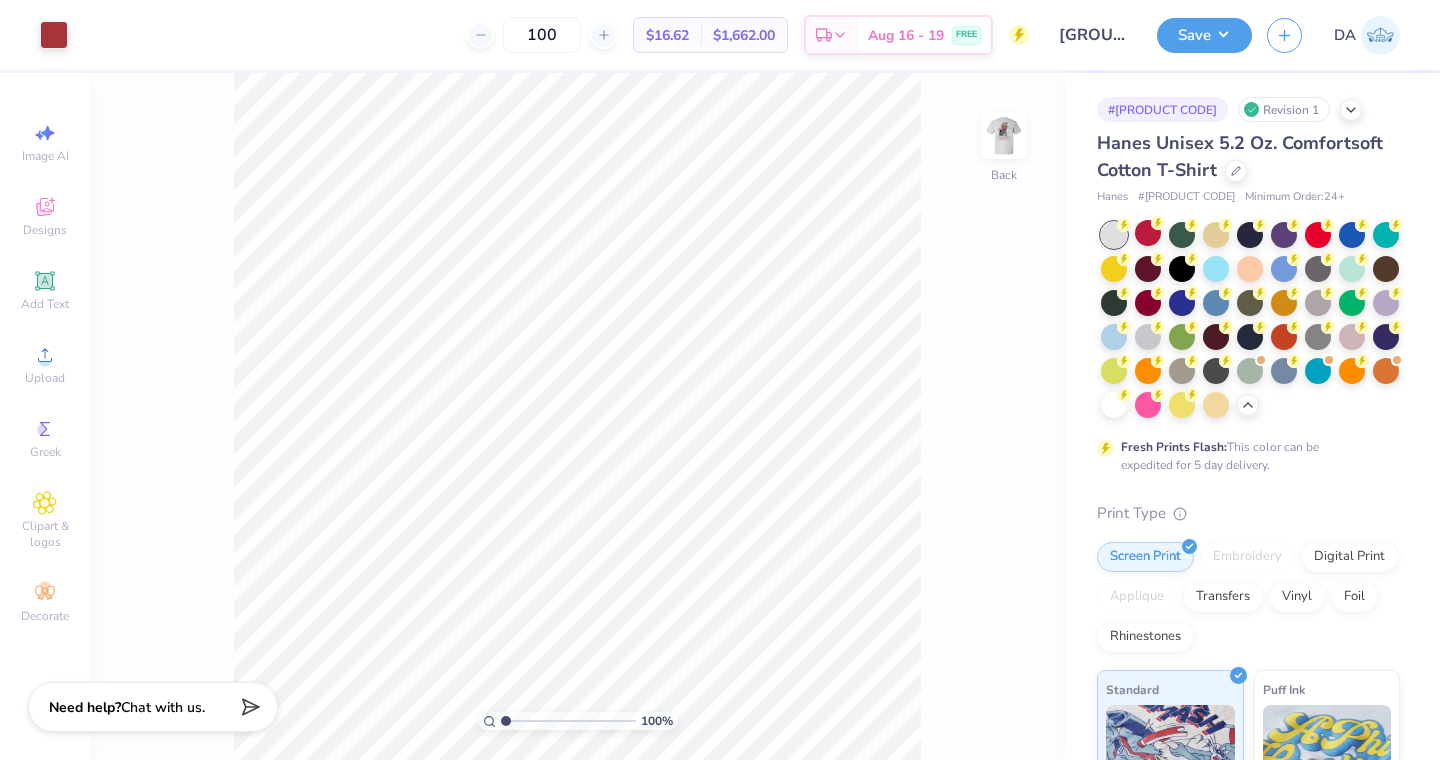 click on "Save DA" at bounding box center (1298, 35) 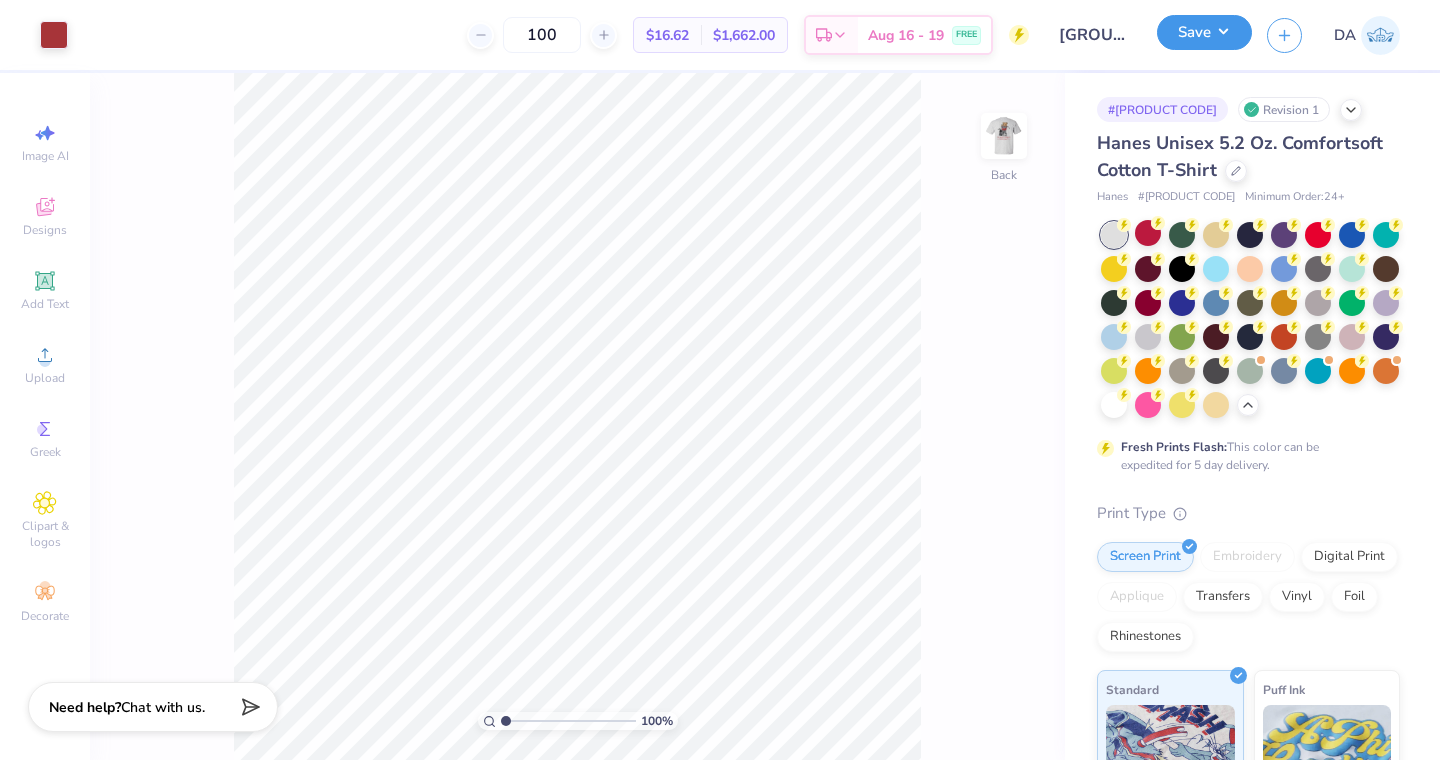 click on "Save" at bounding box center [1204, 32] 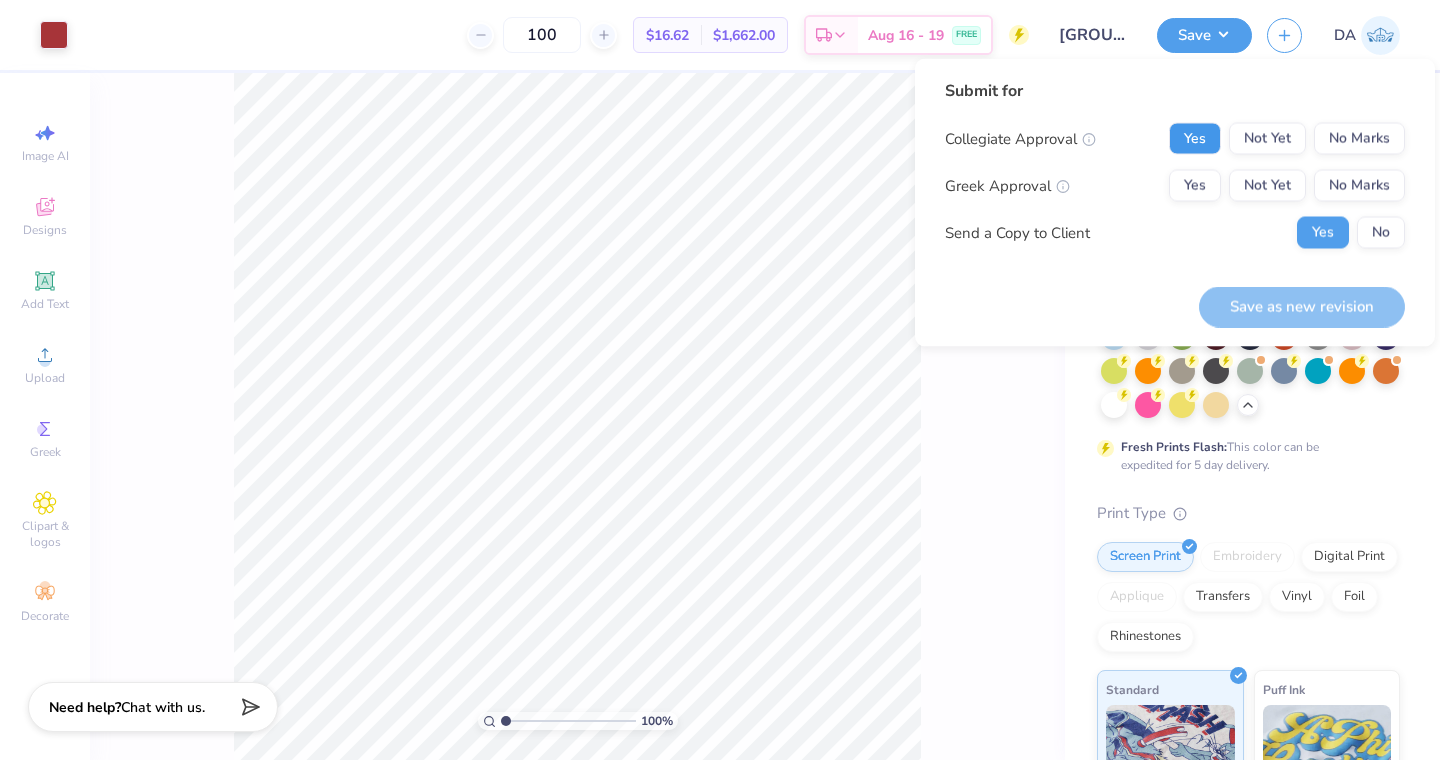 click on "Yes" at bounding box center [1195, 139] 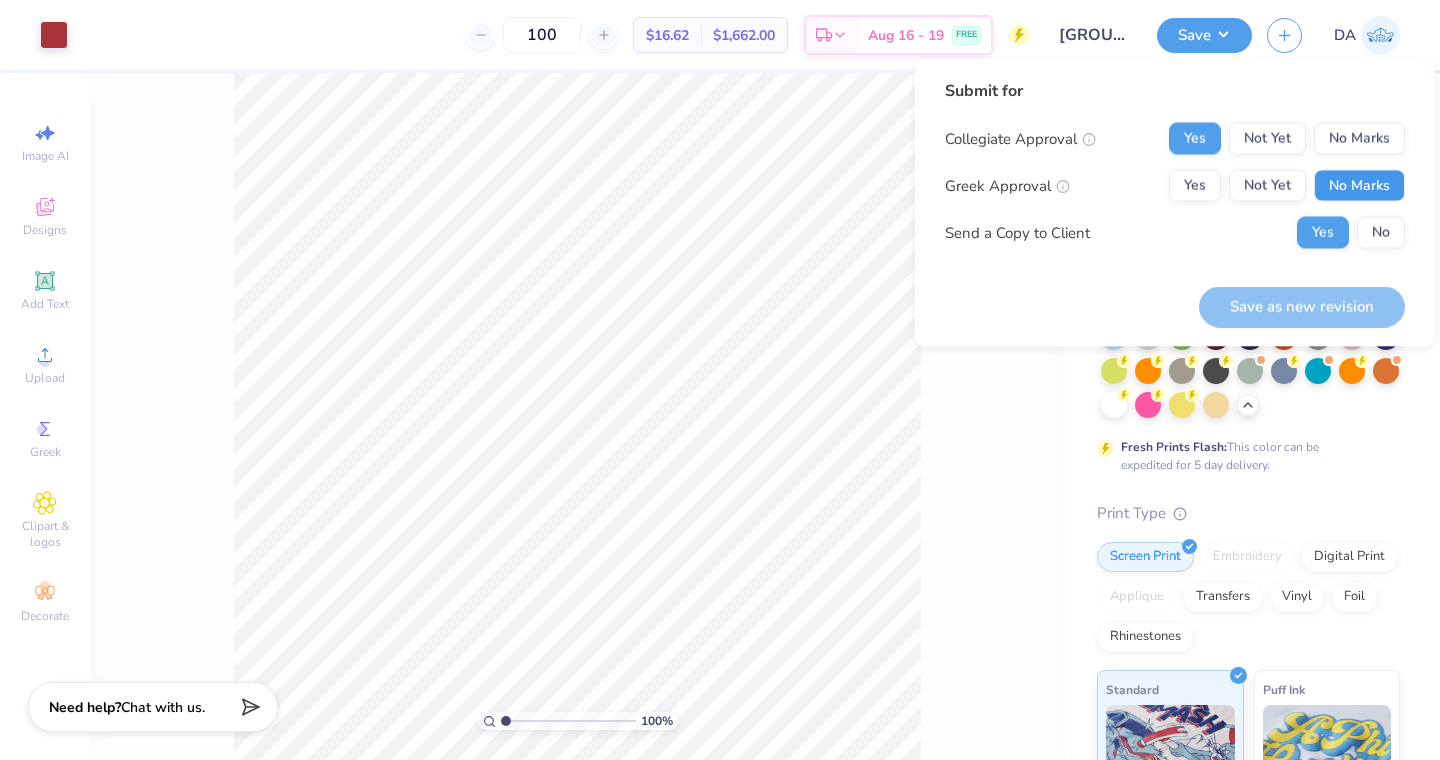 click on "No Marks" at bounding box center [1359, 186] 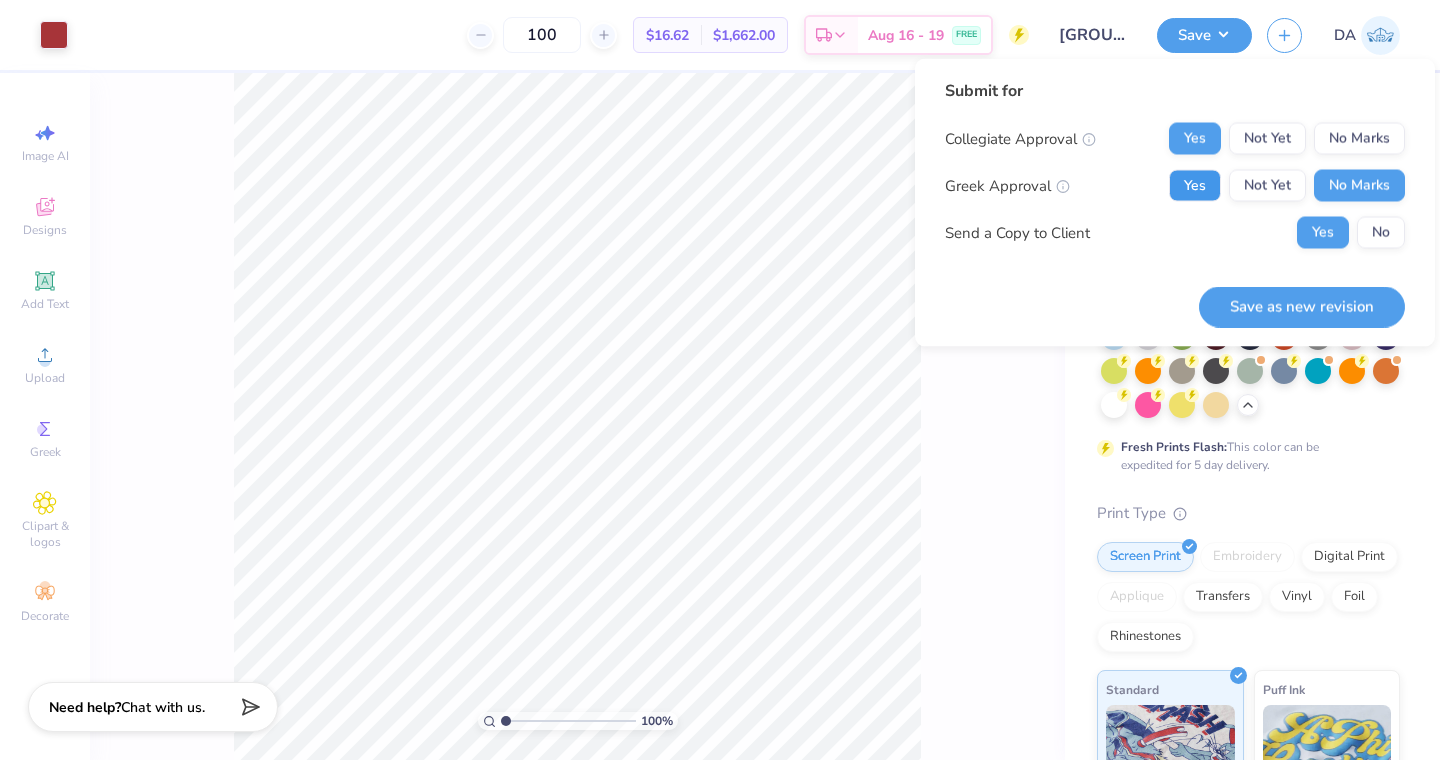 click on "Yes" at bounding box center [1195, 186] 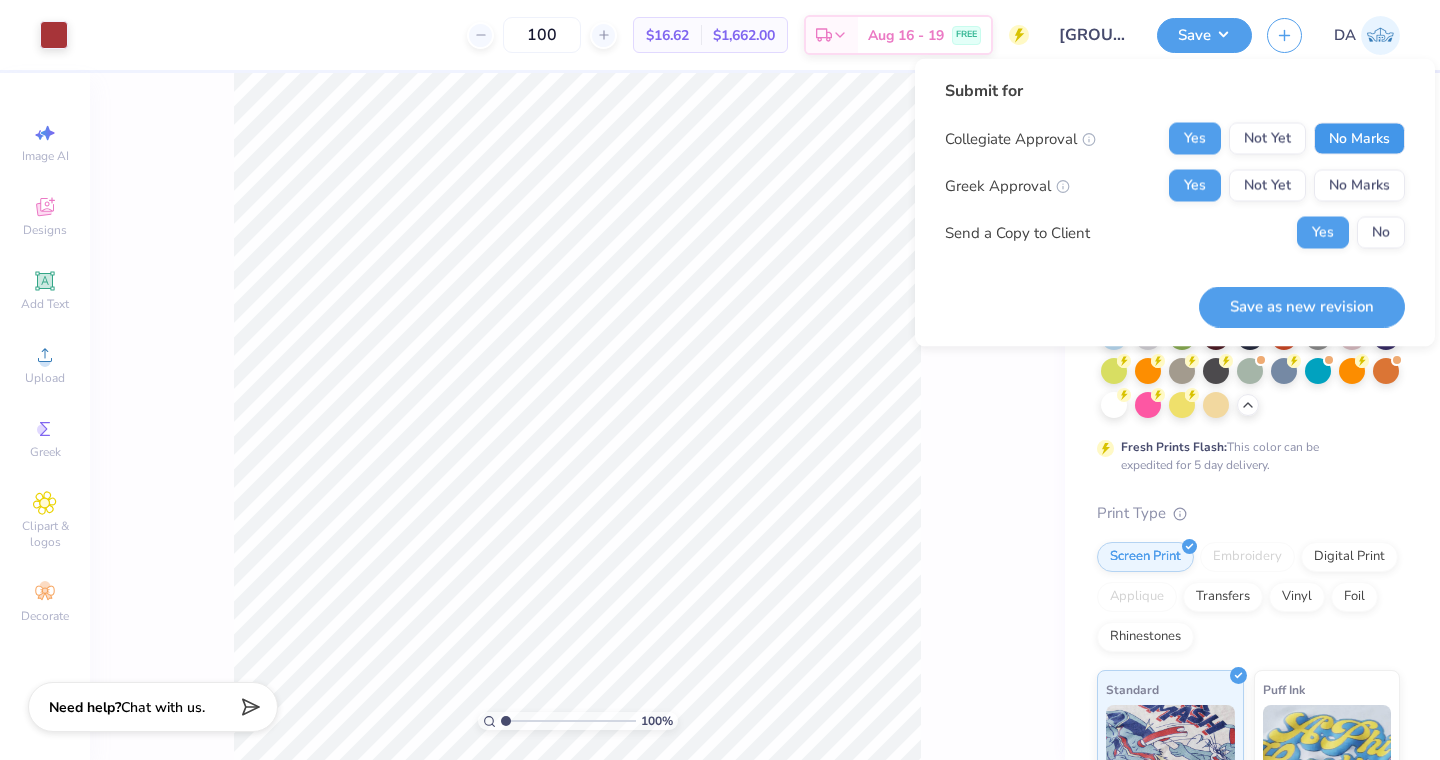 click on "No Marks" at bounding box center [1359, 139] 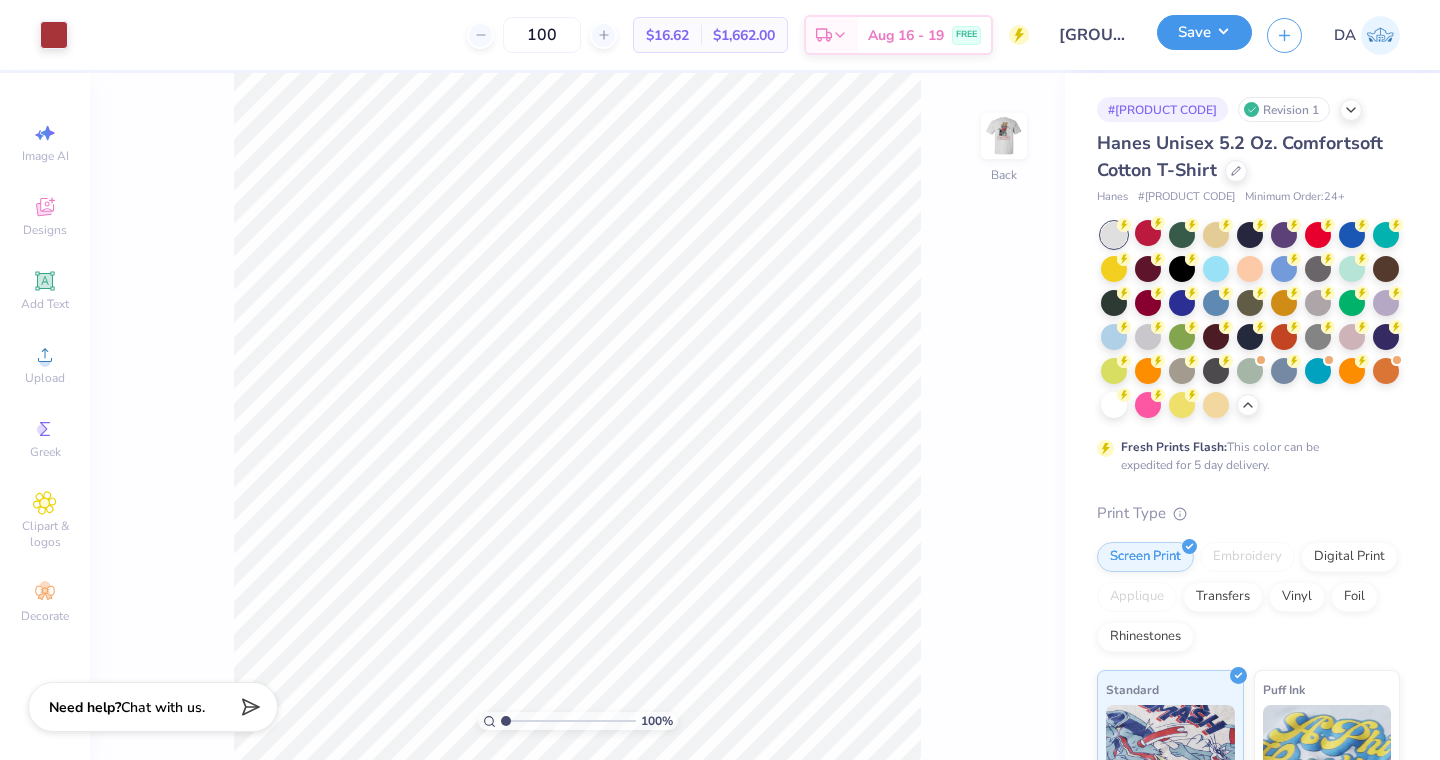 click on "Save" at bounding box center [1204, 32] 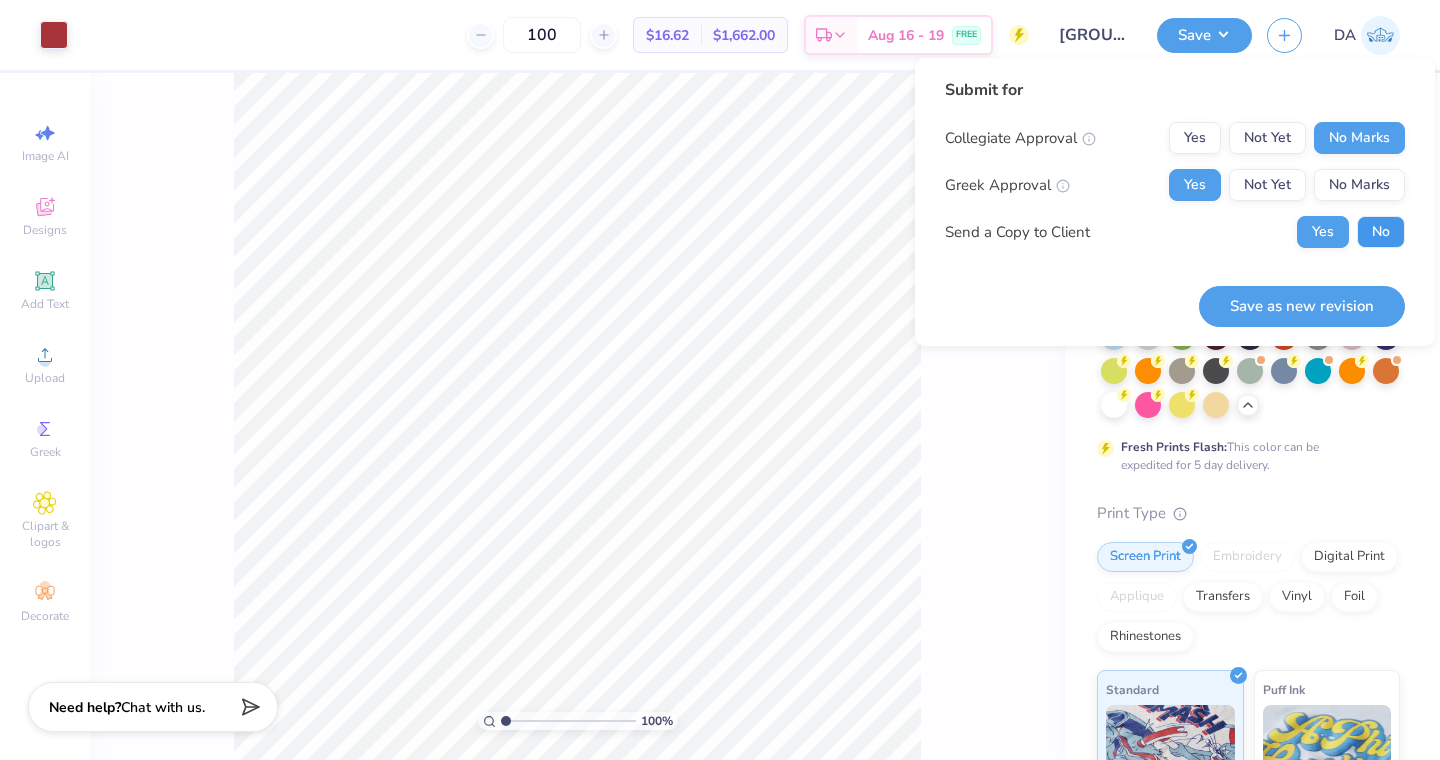 click on "No" at bounding box center (1381, 232) 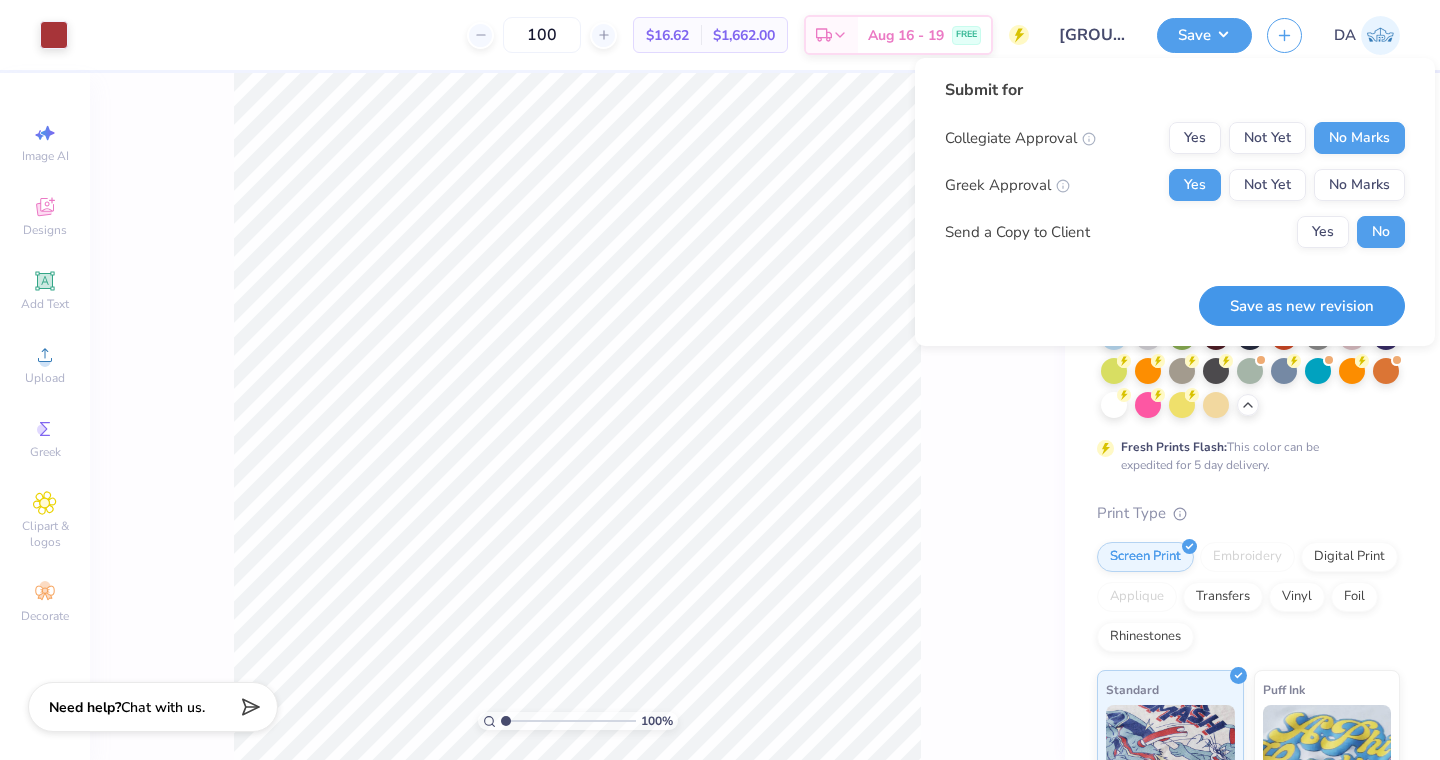 click on "Save as new revision" at bounding box center [1302, 306] 